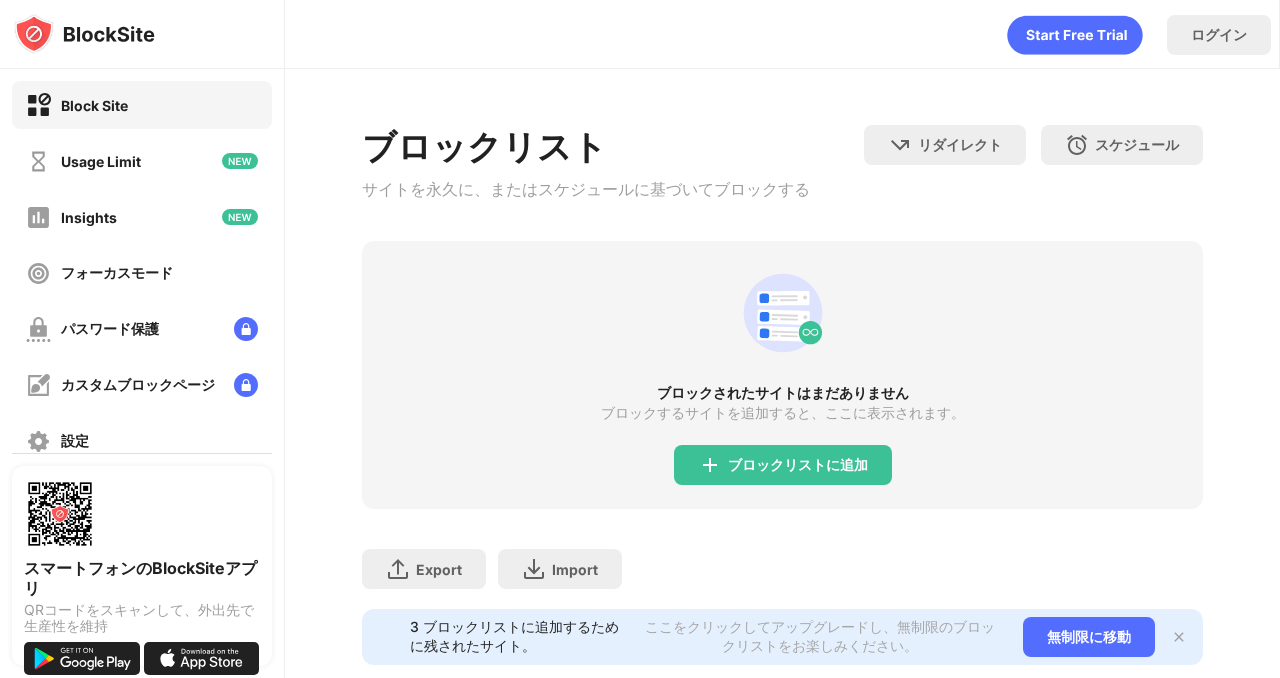scroll, scrollTop: 0, scrollLeft: 0, axis: both 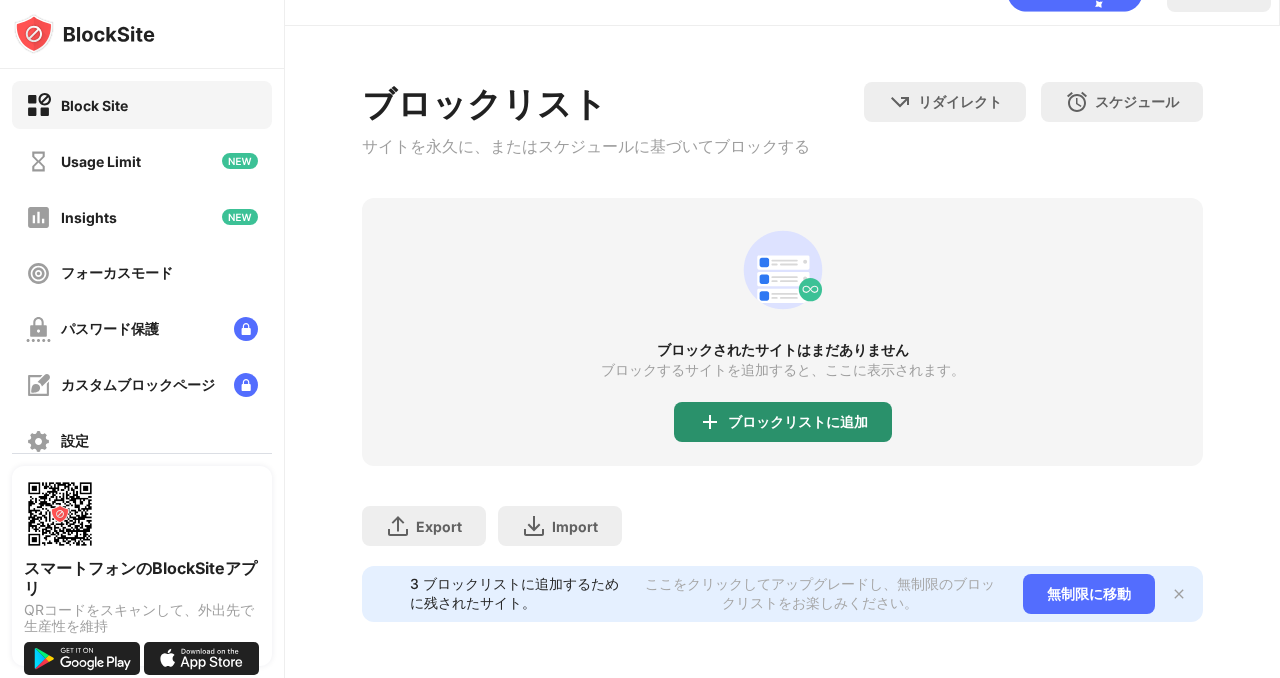 click on "ブロックリストに追加" at bounding box center [798, 422] 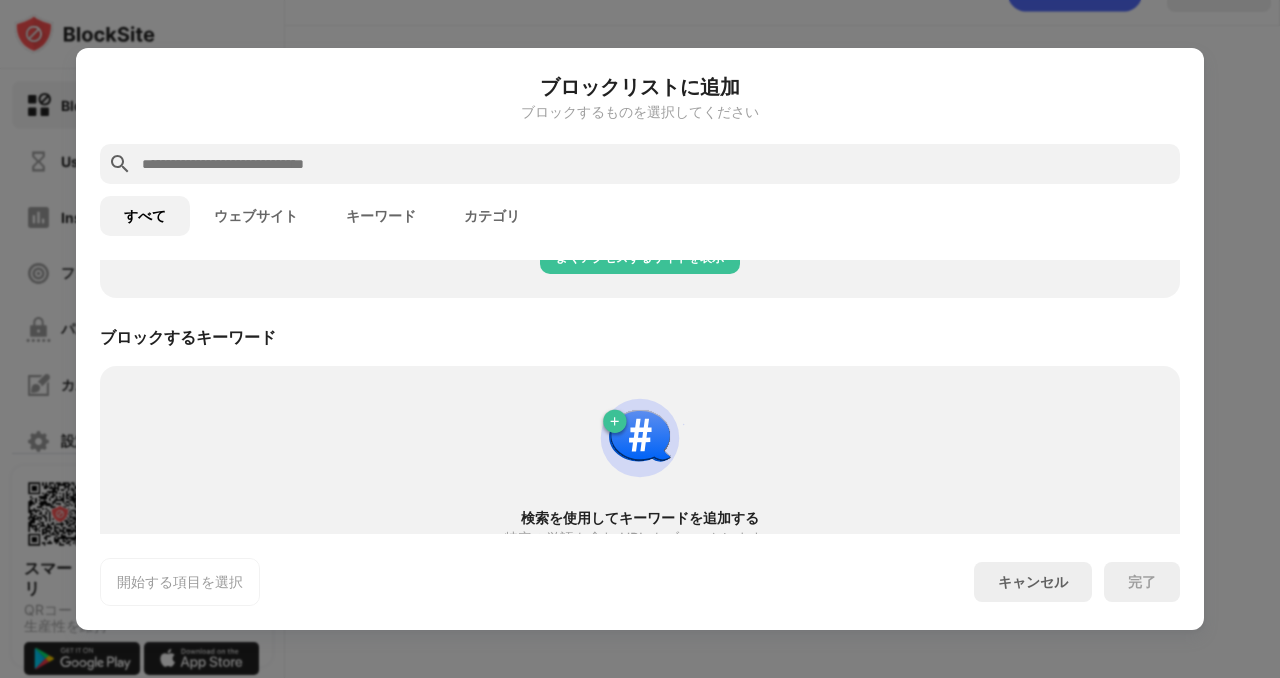 scroll, scrollTop: 1010, scrollLeft: 0, axis: vertical 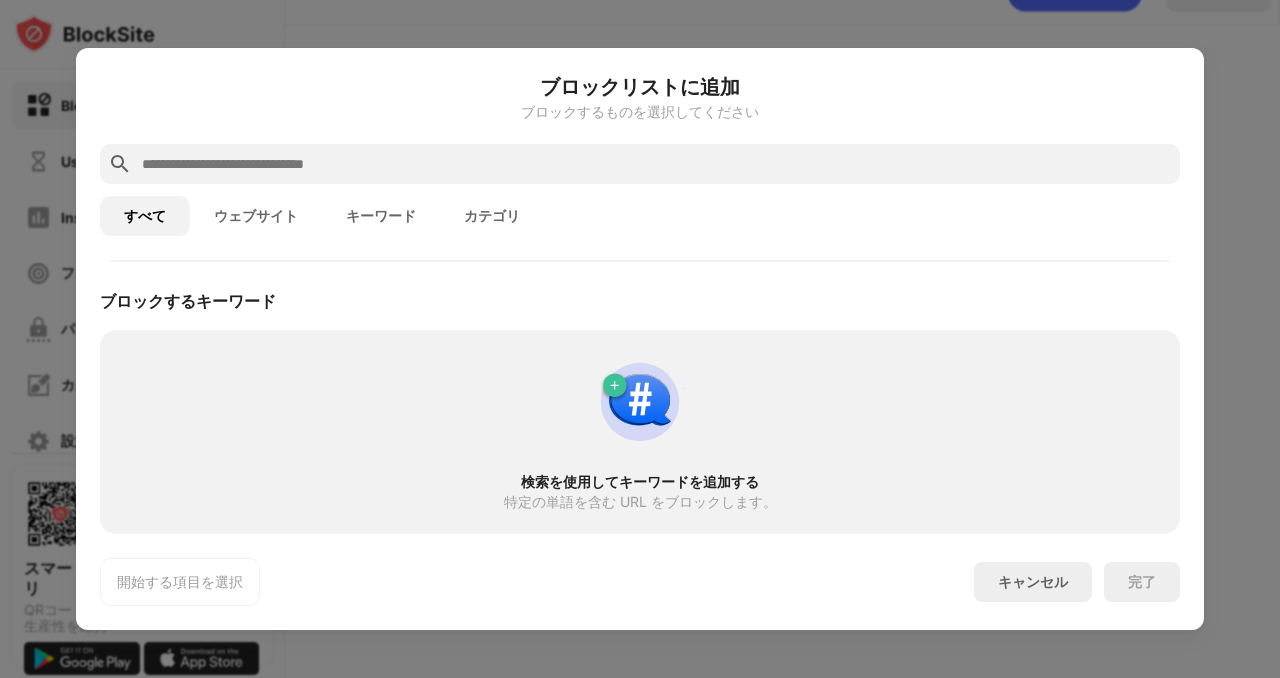click on "ウェブサイト" at bounding box center (256, 216) 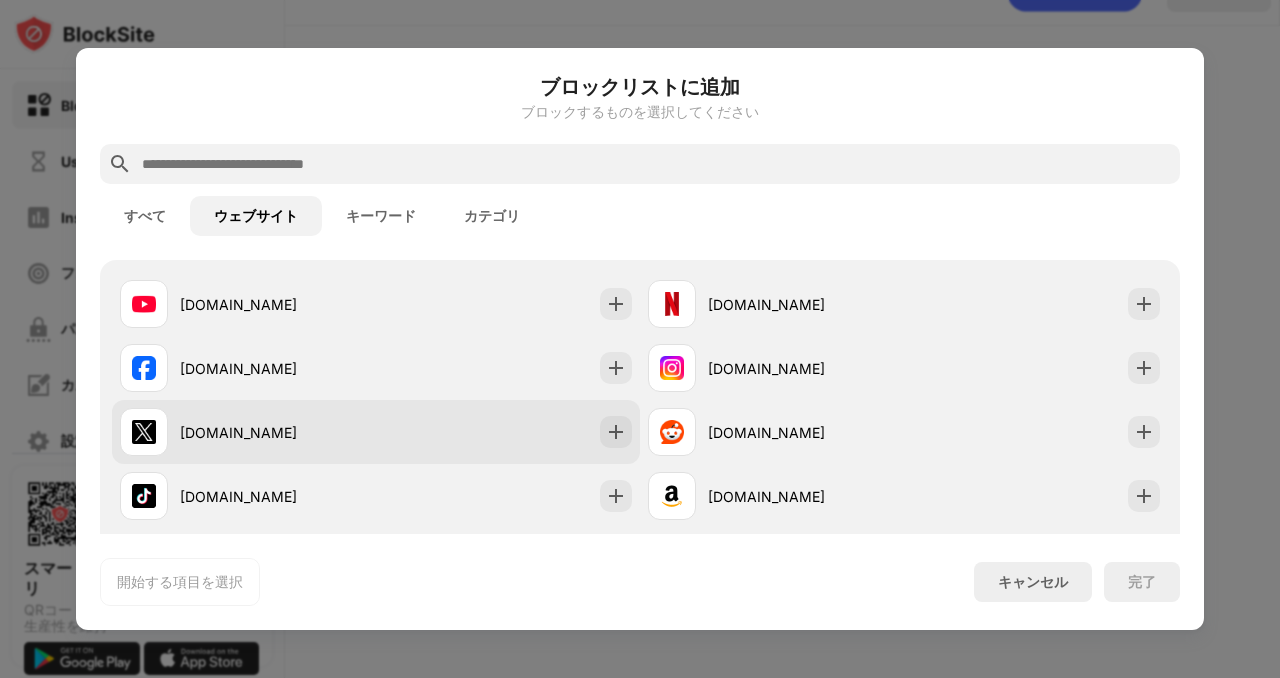 scroll, scrollTop: 60, scrollLeft: 0, axis: vertical 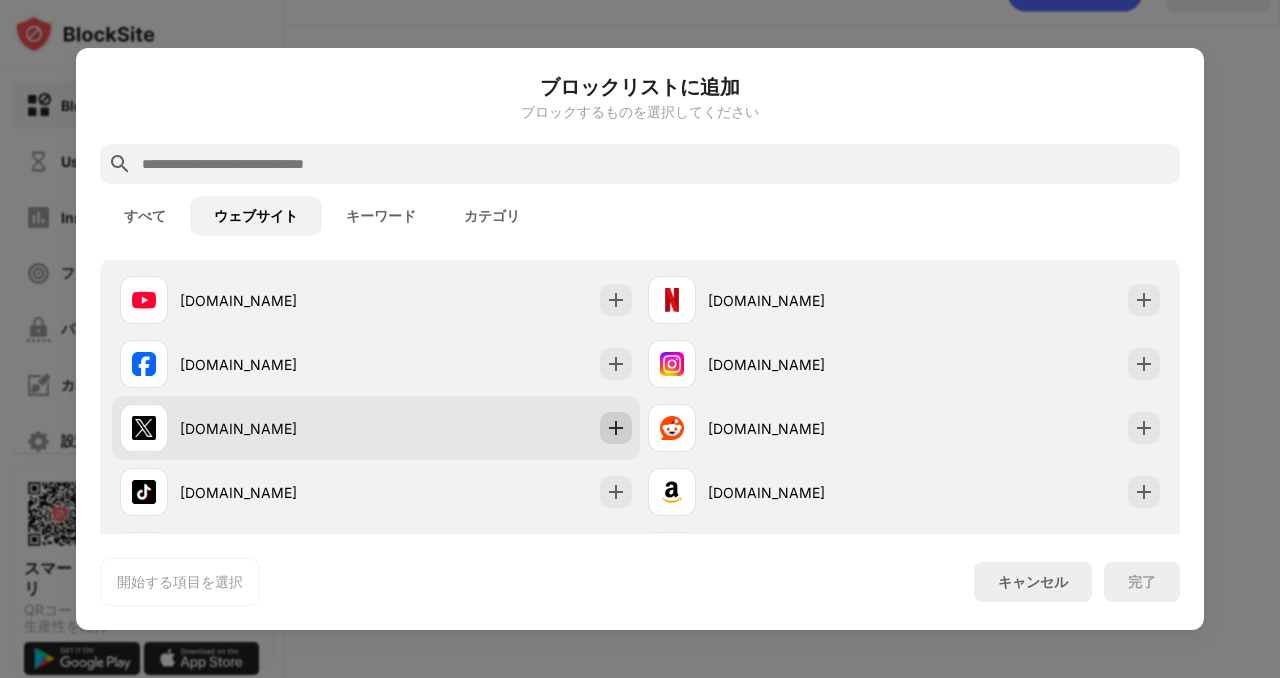 click at bounding box center [616, 428] 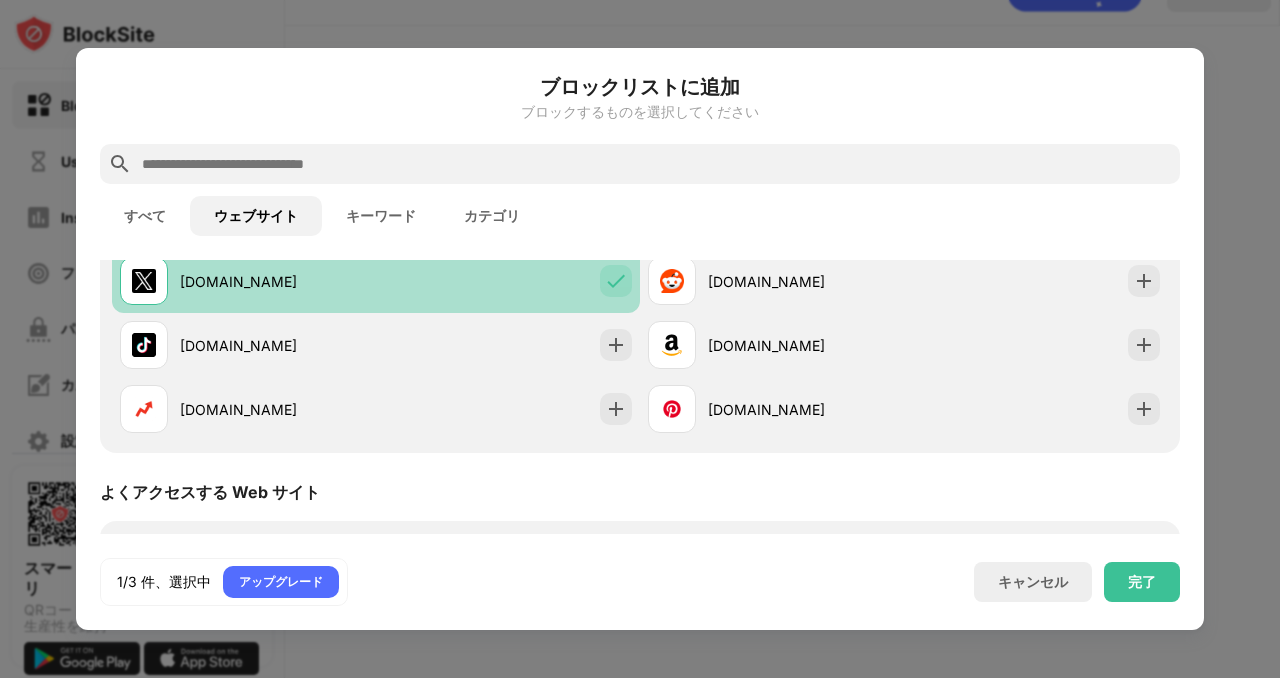 scroll, scrollTop: 224, scrollLeft: 0, axis: vertical 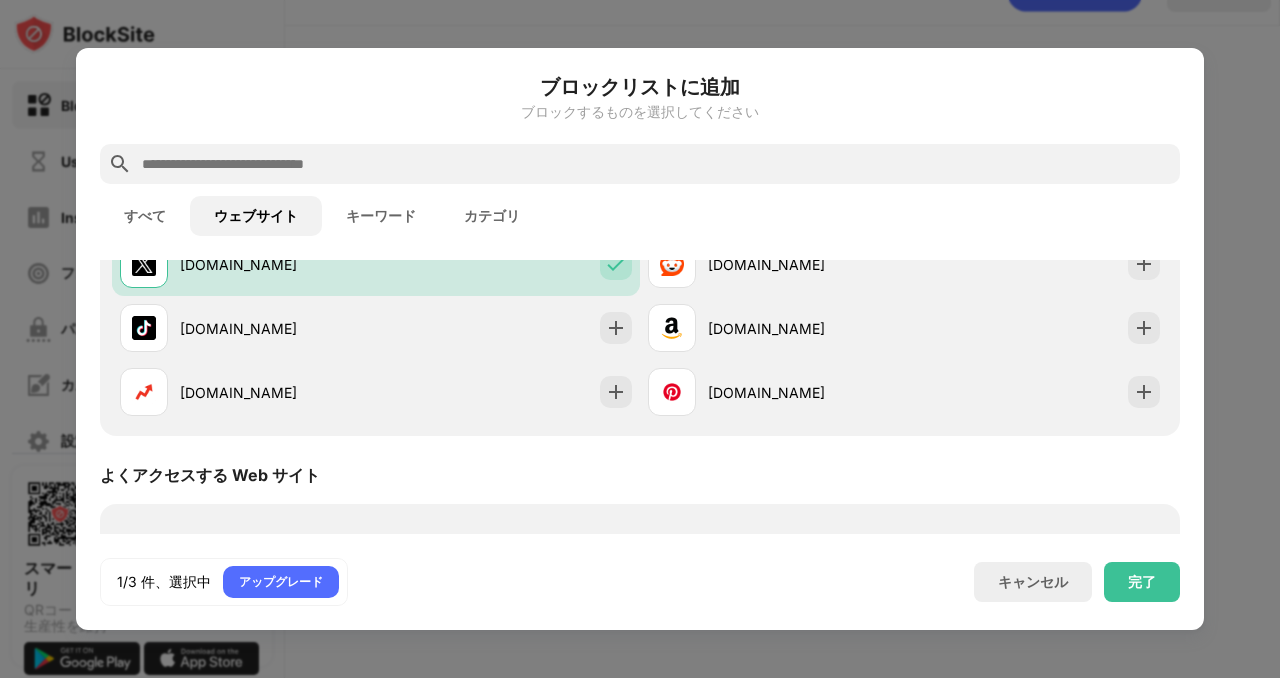 click on "すべて" at bounding box center [145, 216] 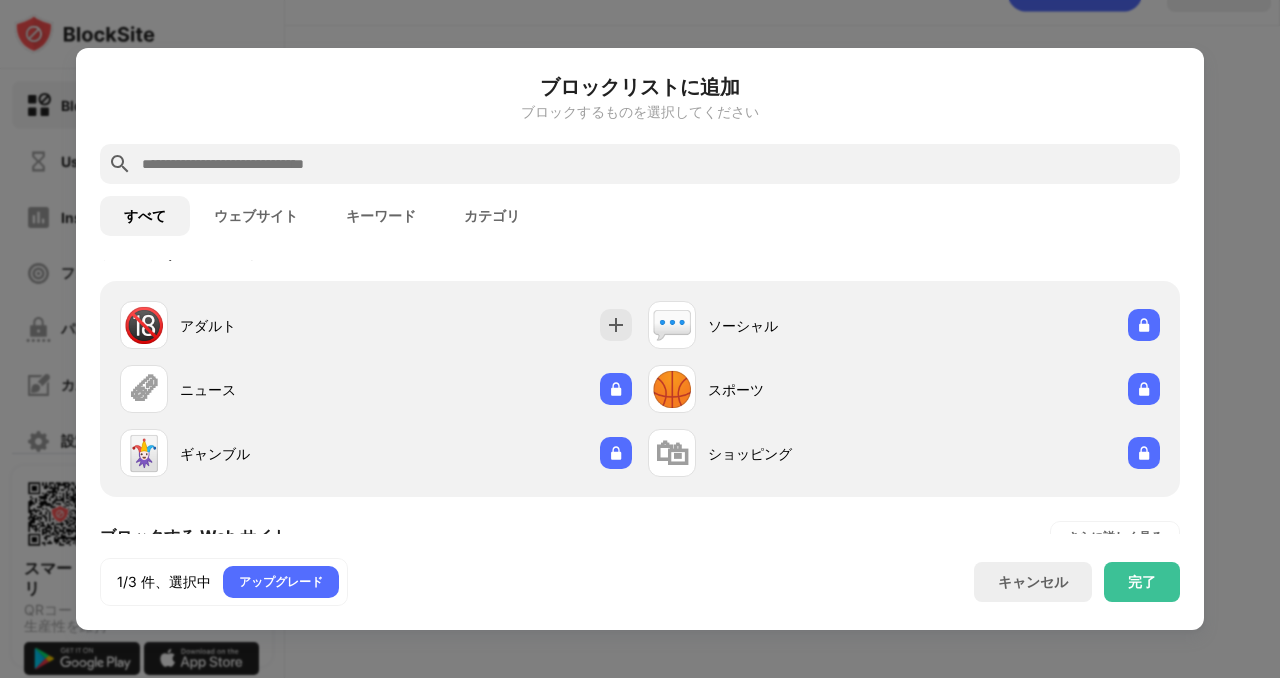 scroll, scrollTop: 0, scrollLeft: 0, axis: both 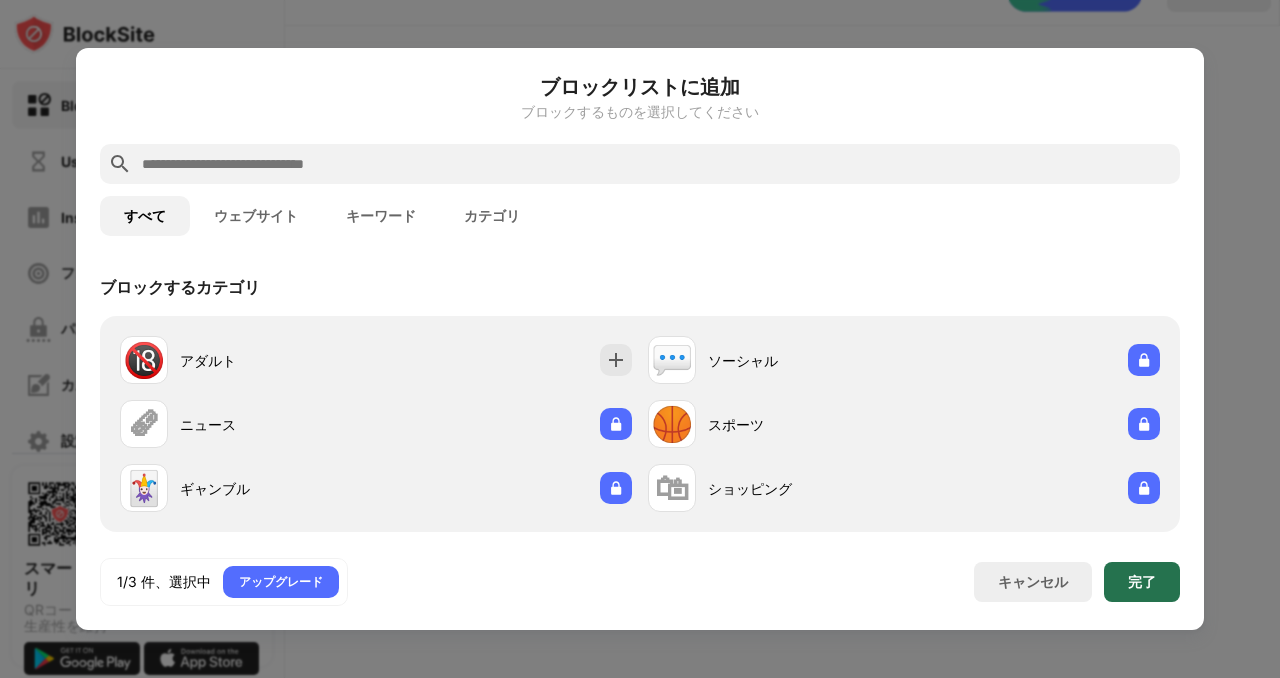 click on "完了" at bounding box center (1142, 582) 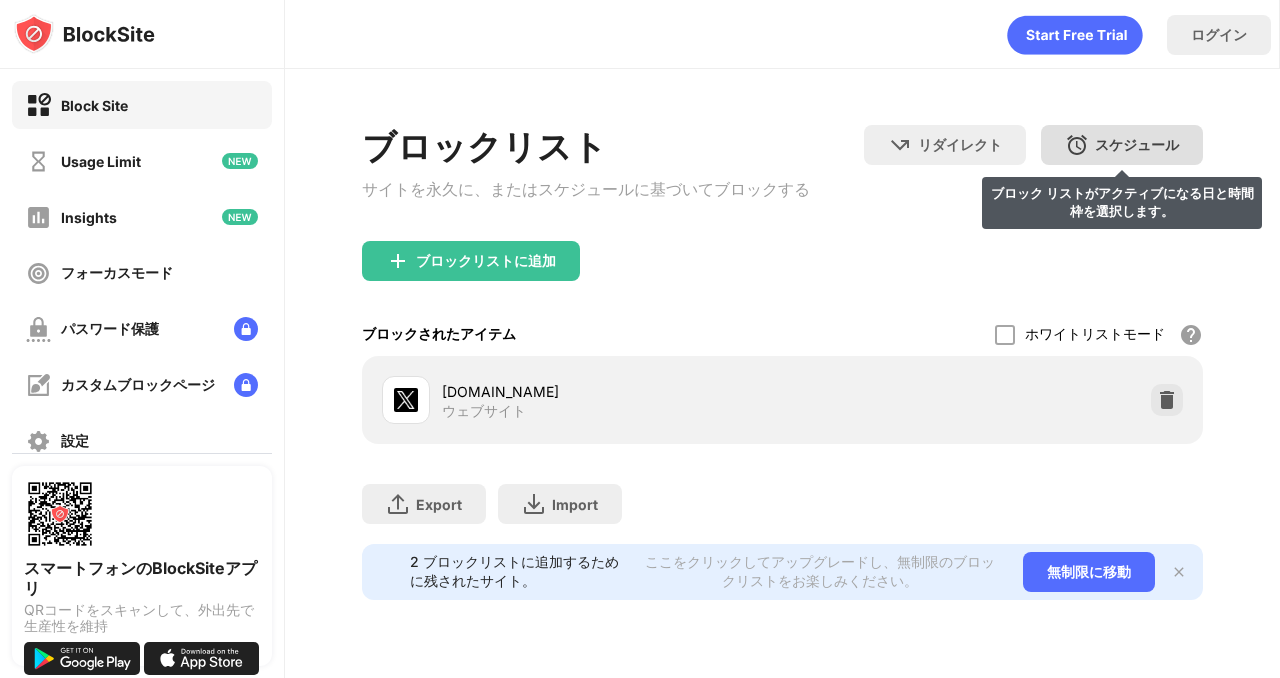 click on "スケジュール ブロック リストがアクティブになる日と時間枠を選択します。" at bounding box center [1122, 145] 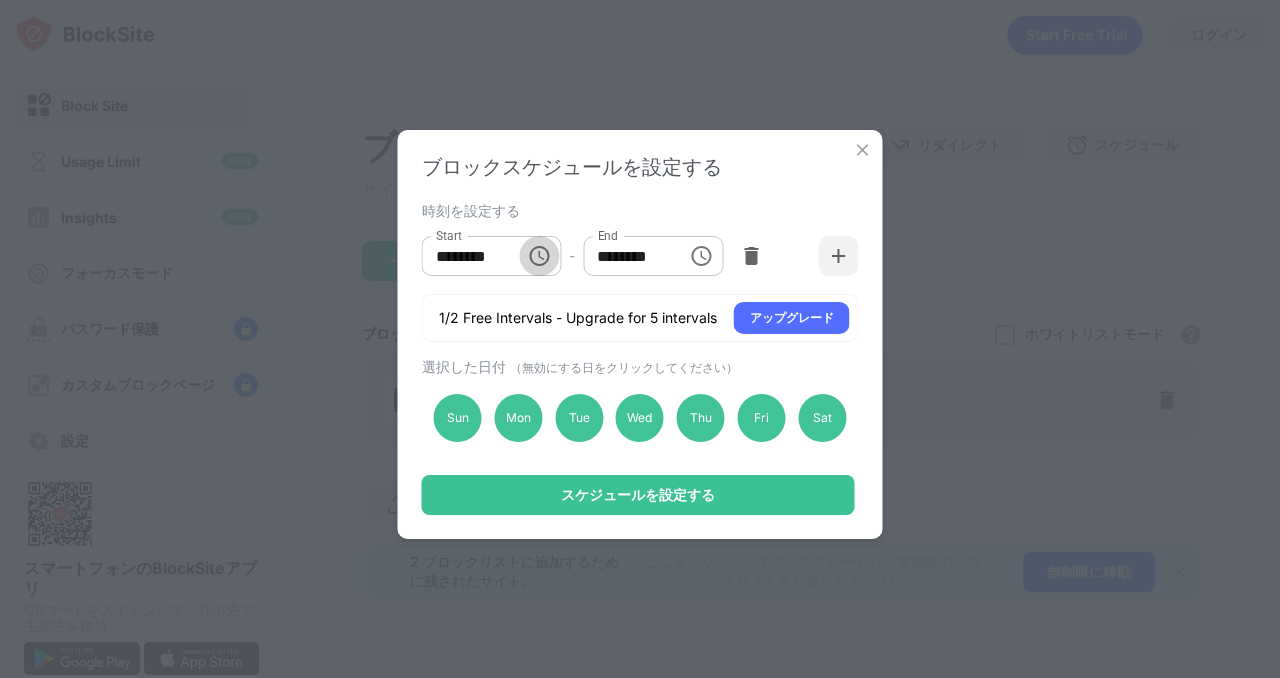 click 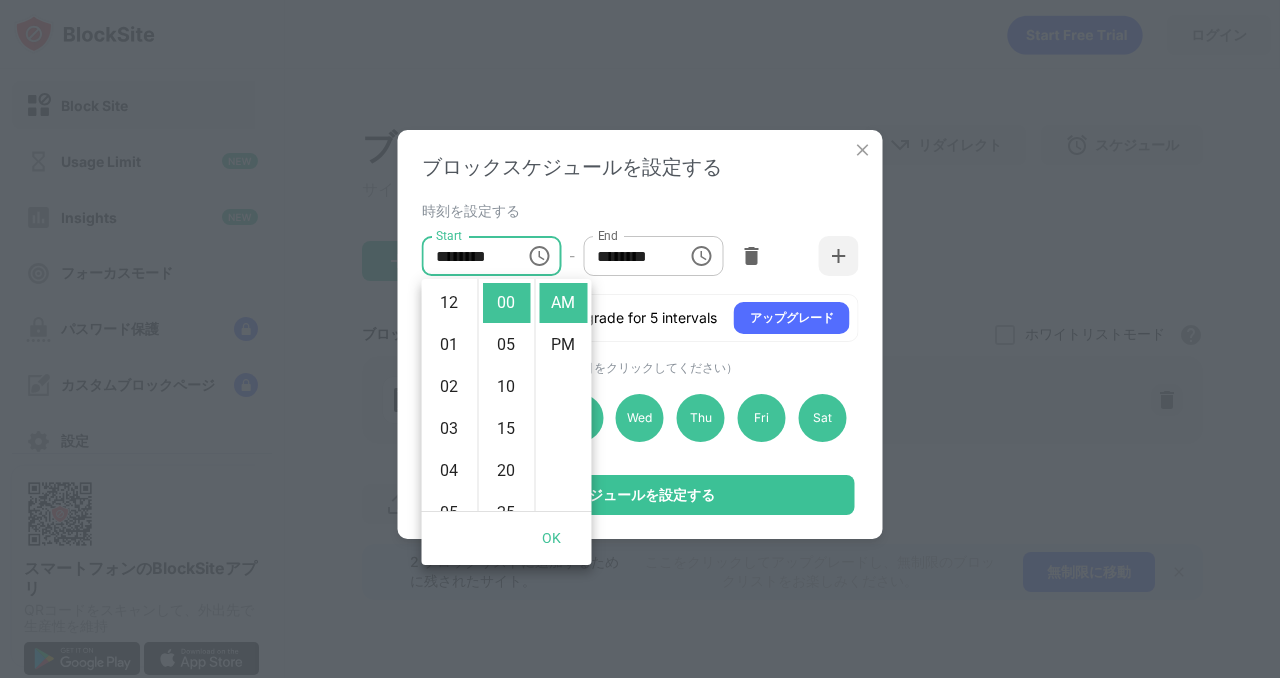 scroll, scrollTop: 420, scrollLeft: 0, axis: vertical 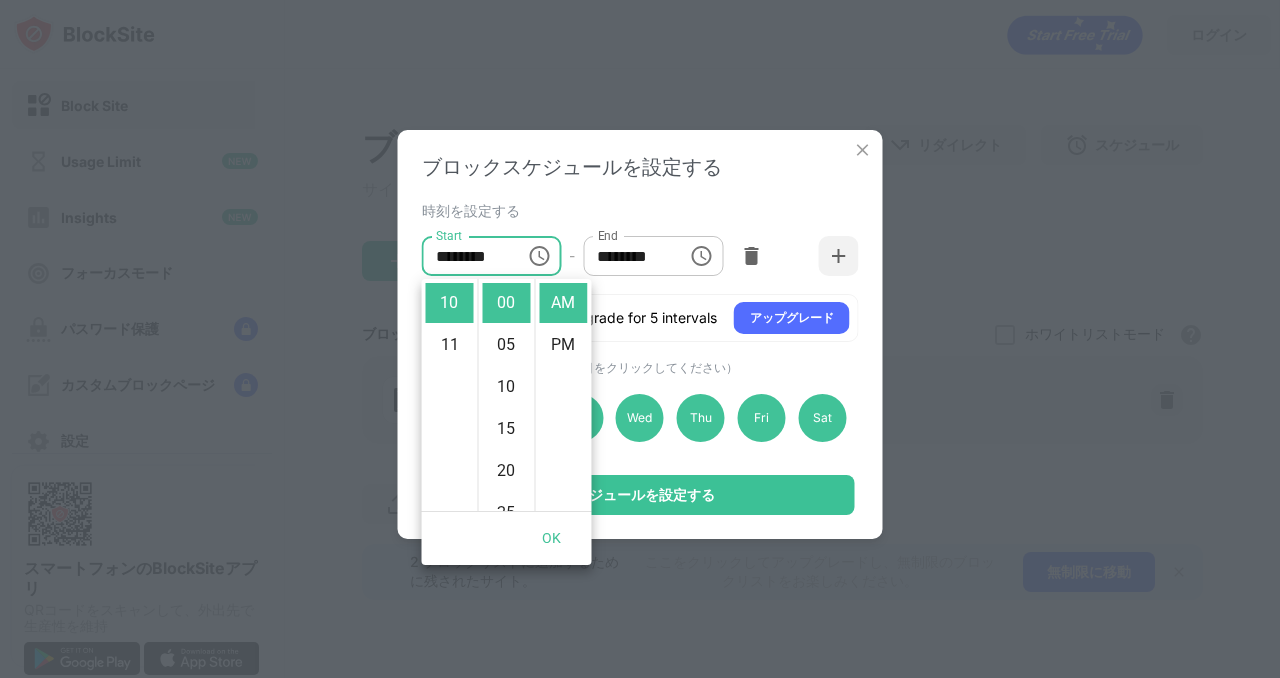 click 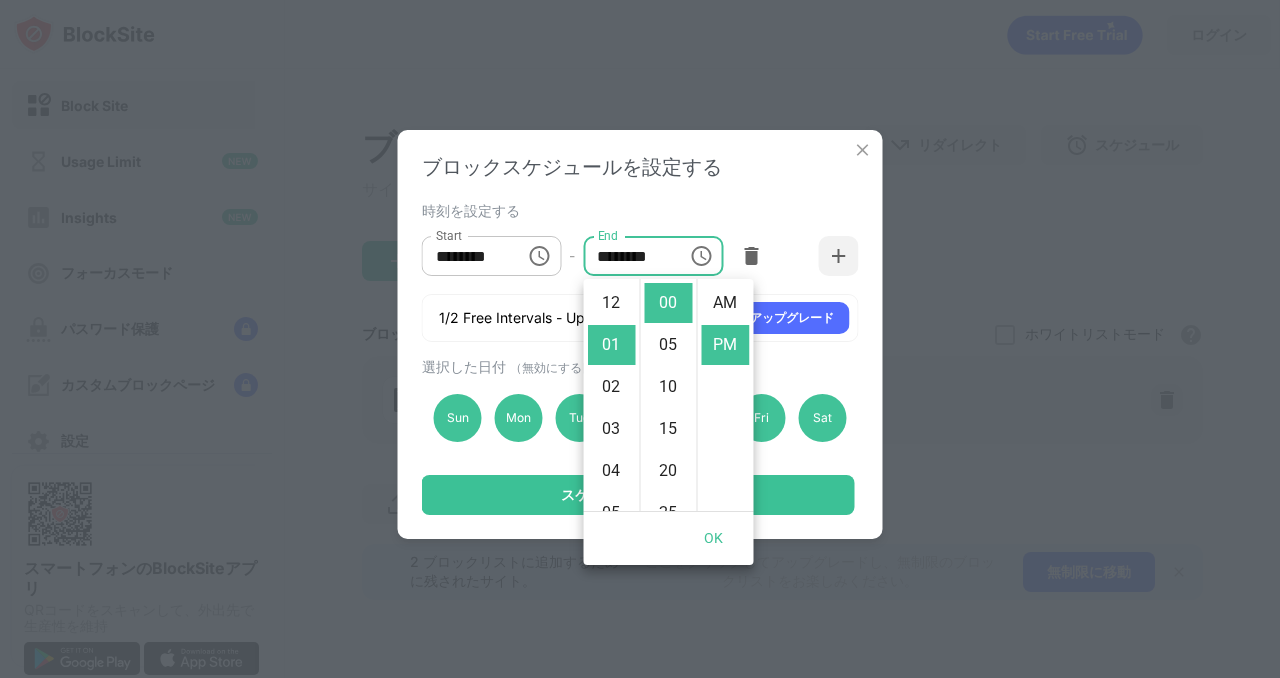 scroll, scrollTop: 42, scrollLeft: 0, axis: vertical 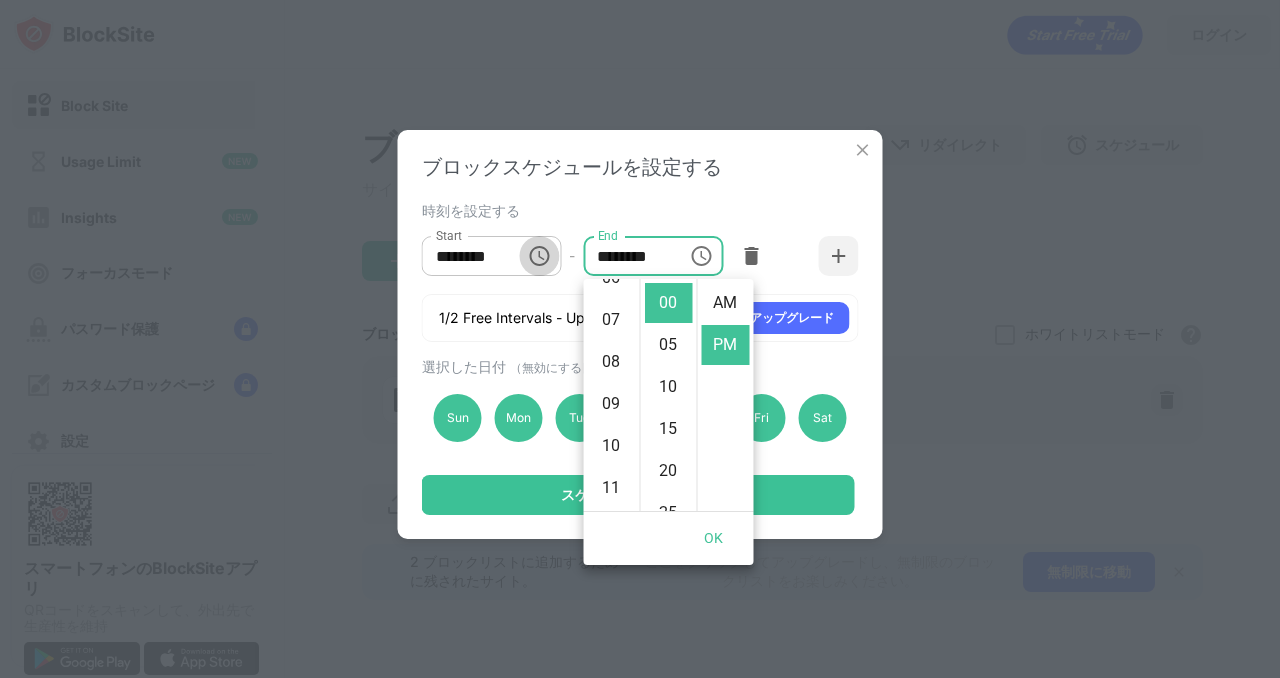 click 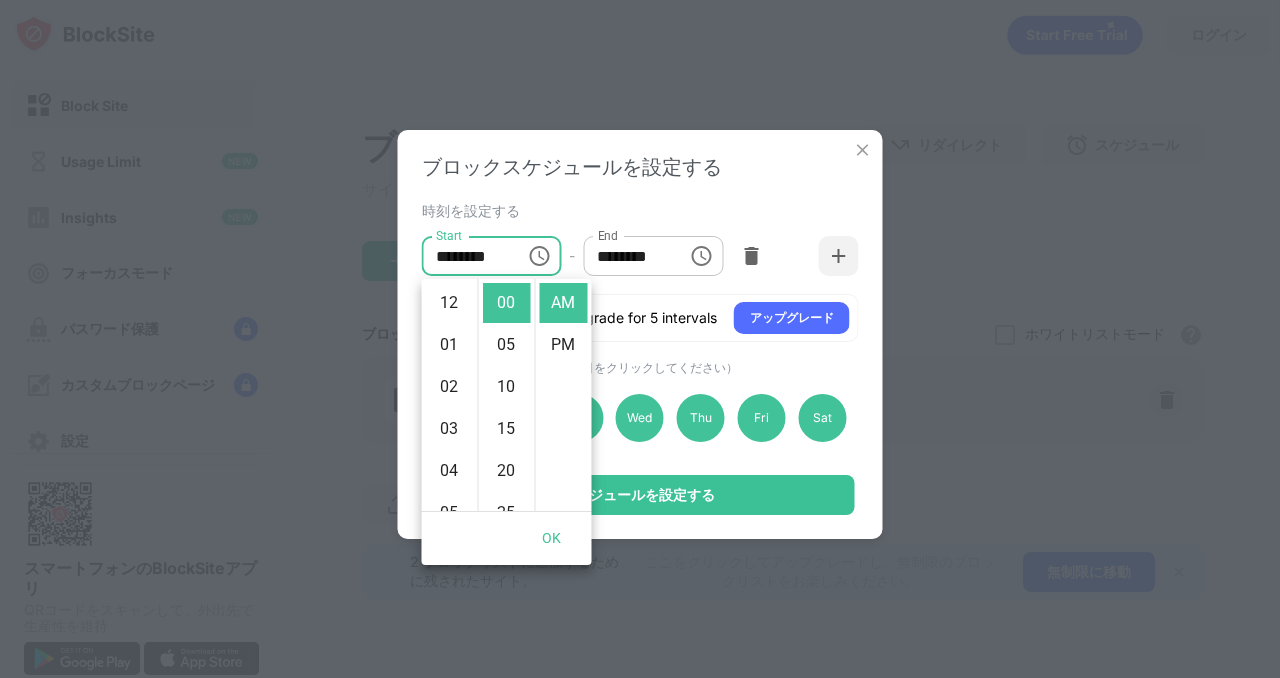 scroll, scrollTop: 94, scrollLeft: 0, axis: vertical 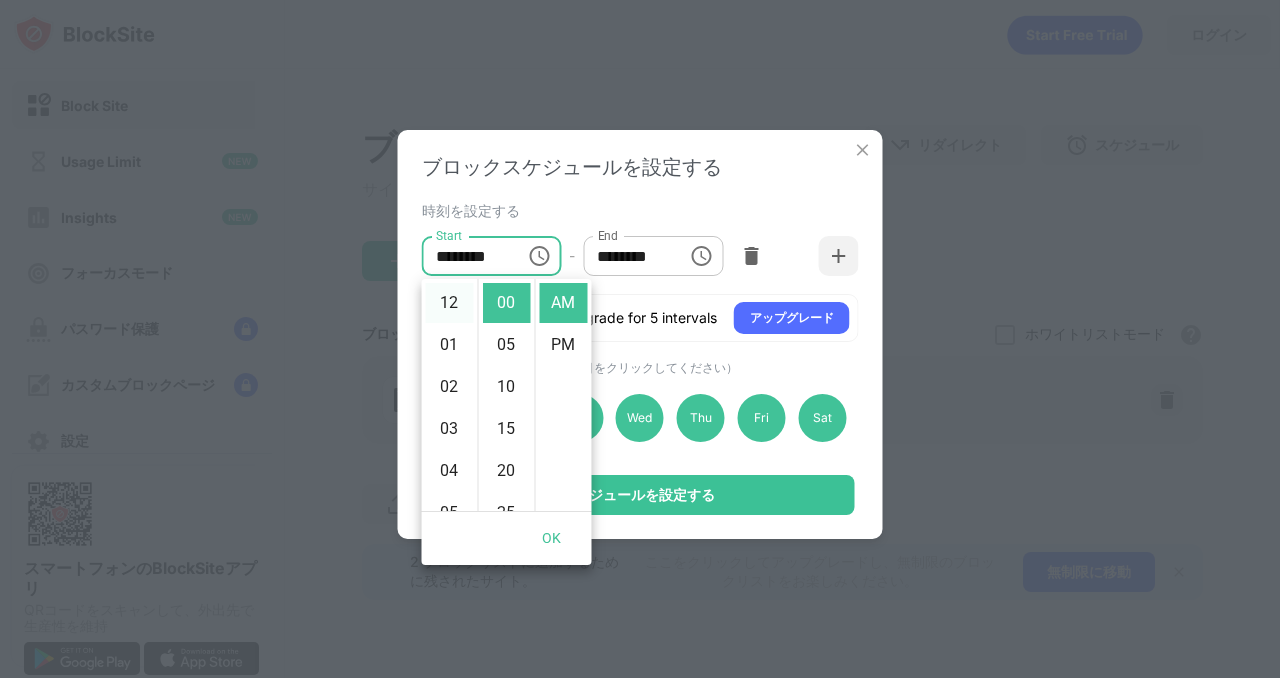 click on "12" at bounding box center (450, 303) 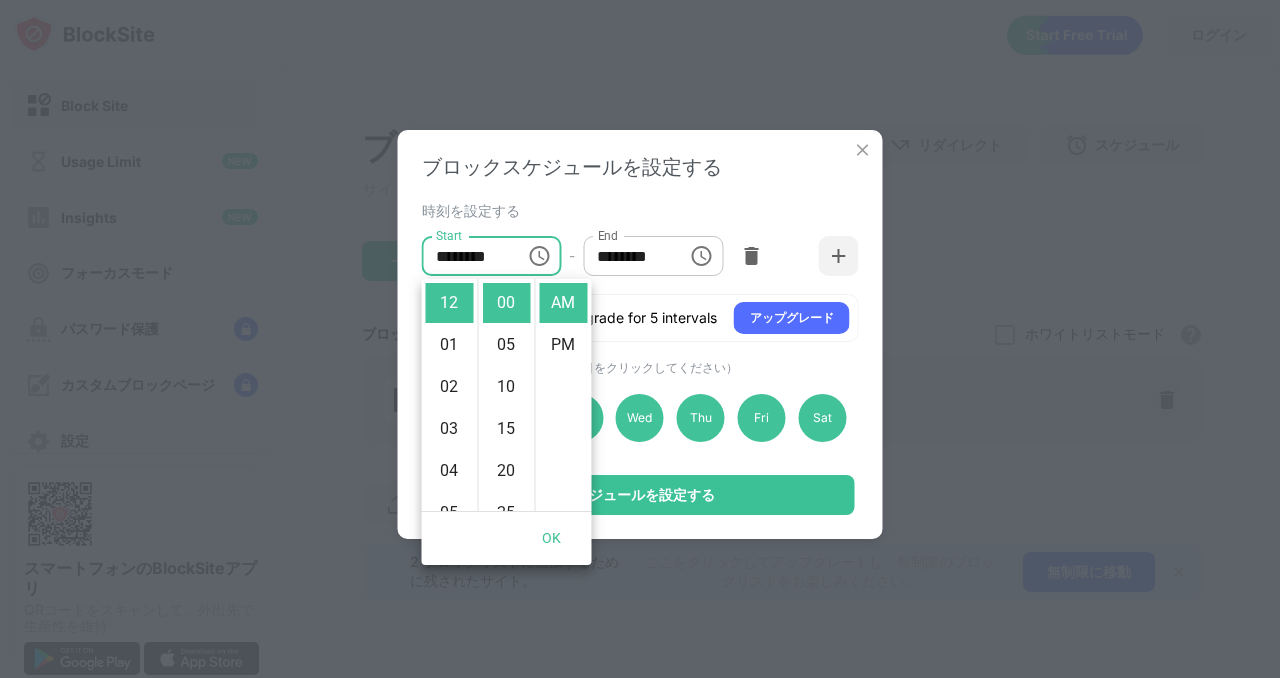 click on "******** End" at bounding box center (653, 256) 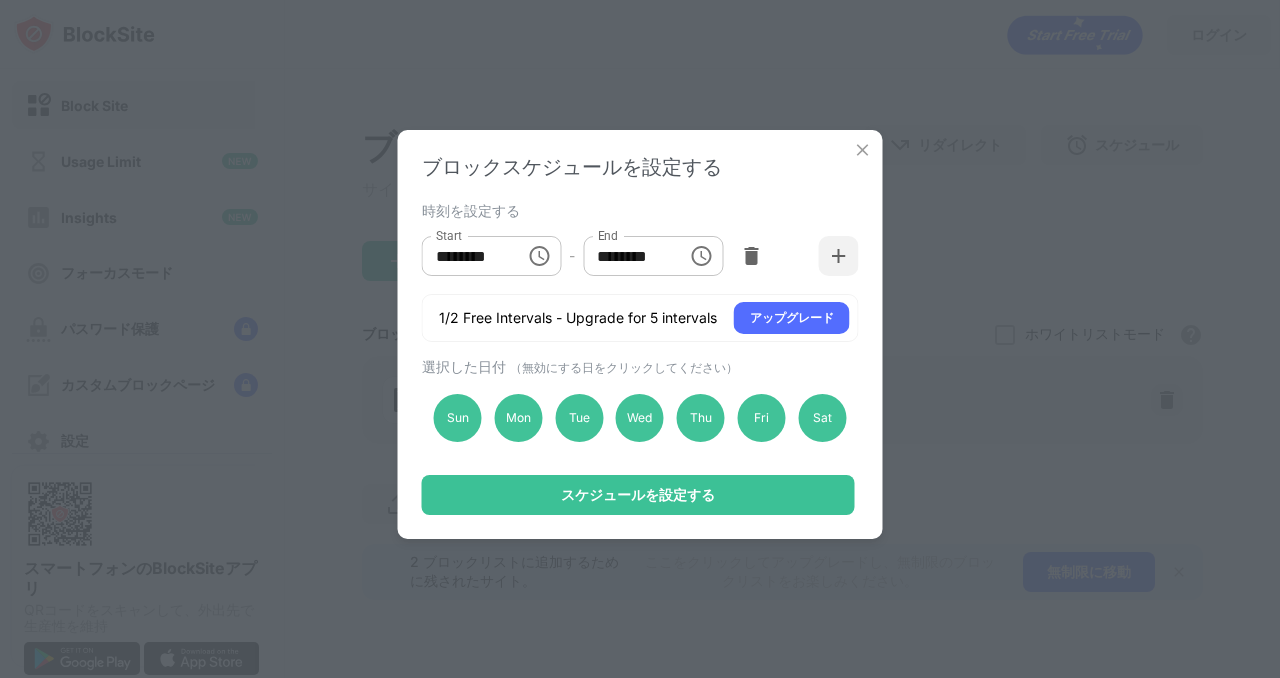 click 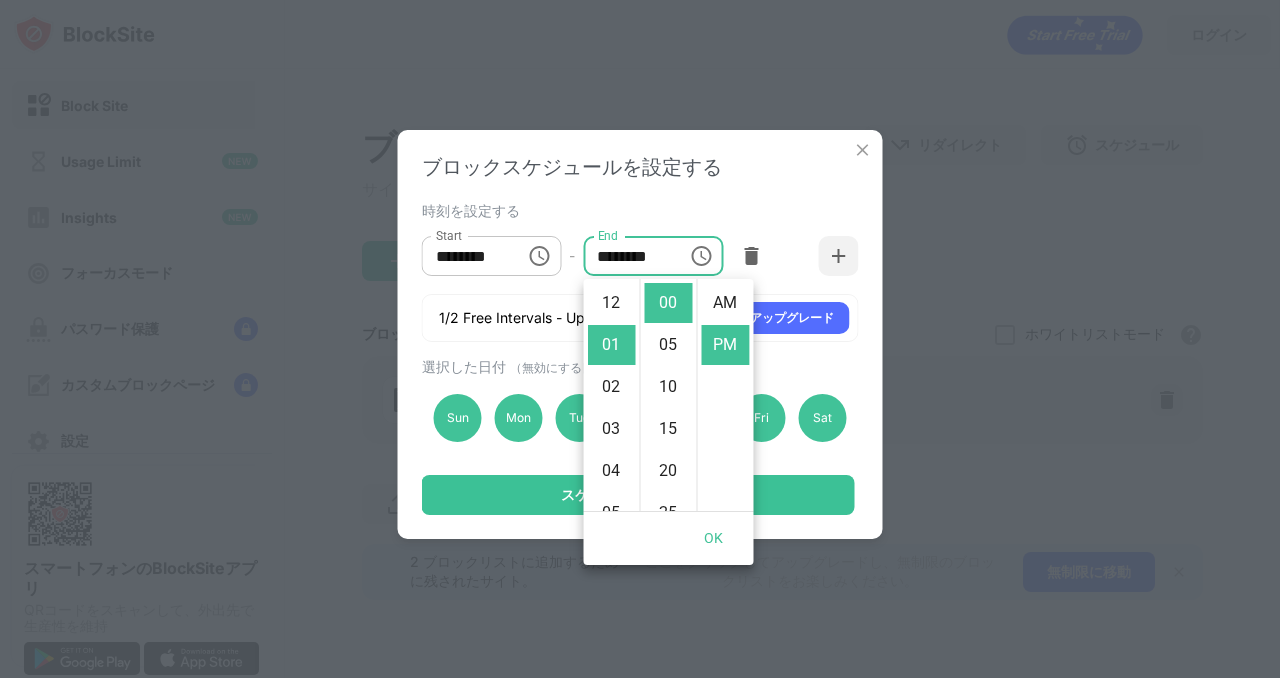 scroll, scrollTop: 42, scrollLeft: 0, axis: vertical 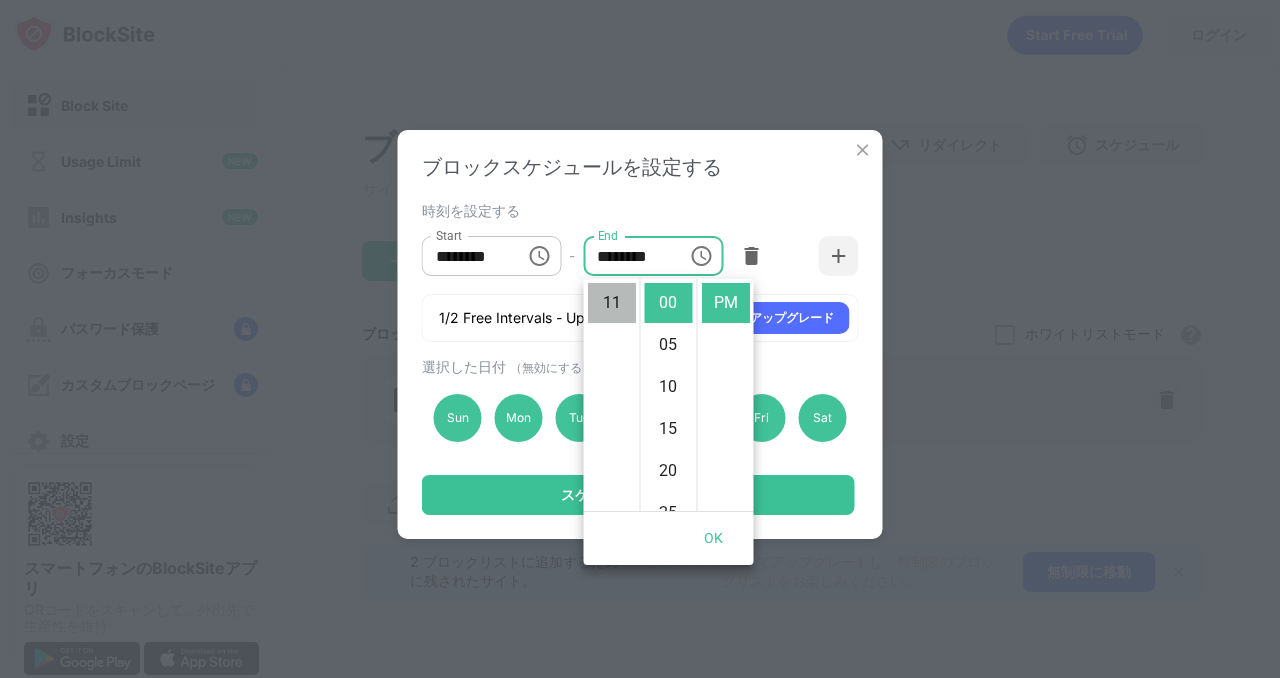 click on "11" at bounding box center (612, 303) 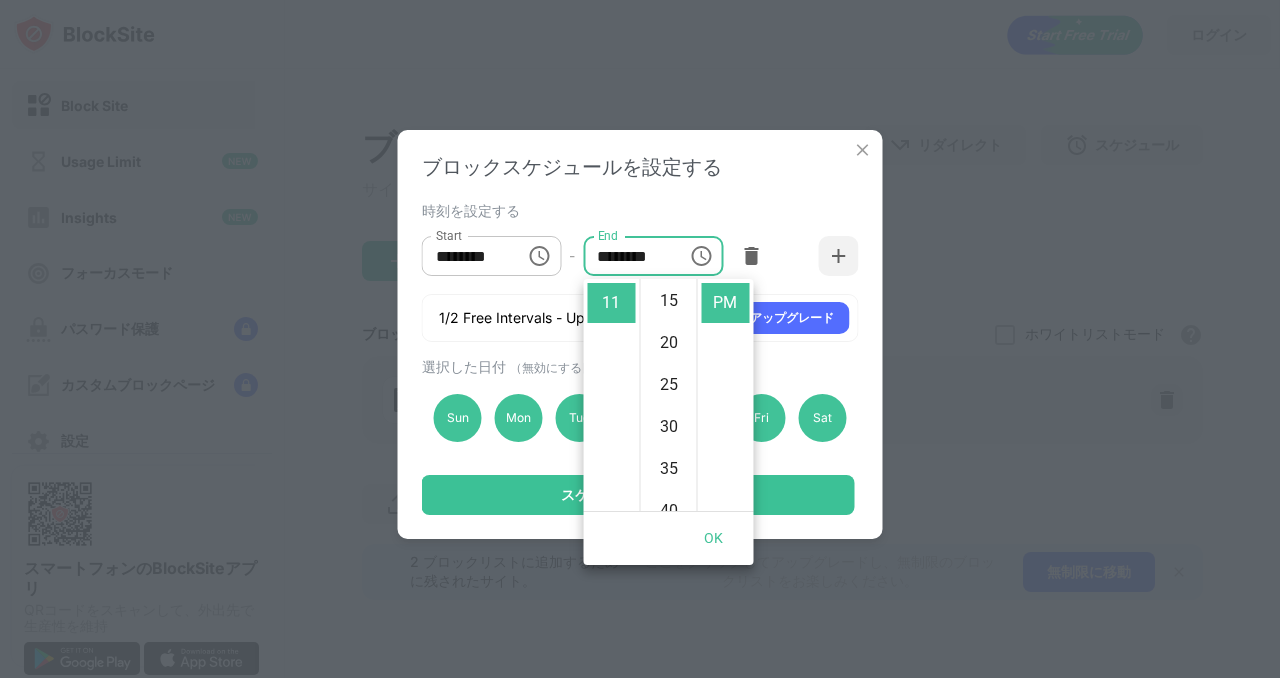 scroll, scrollTop: 98, scrollLeft: 0, axis: vertical 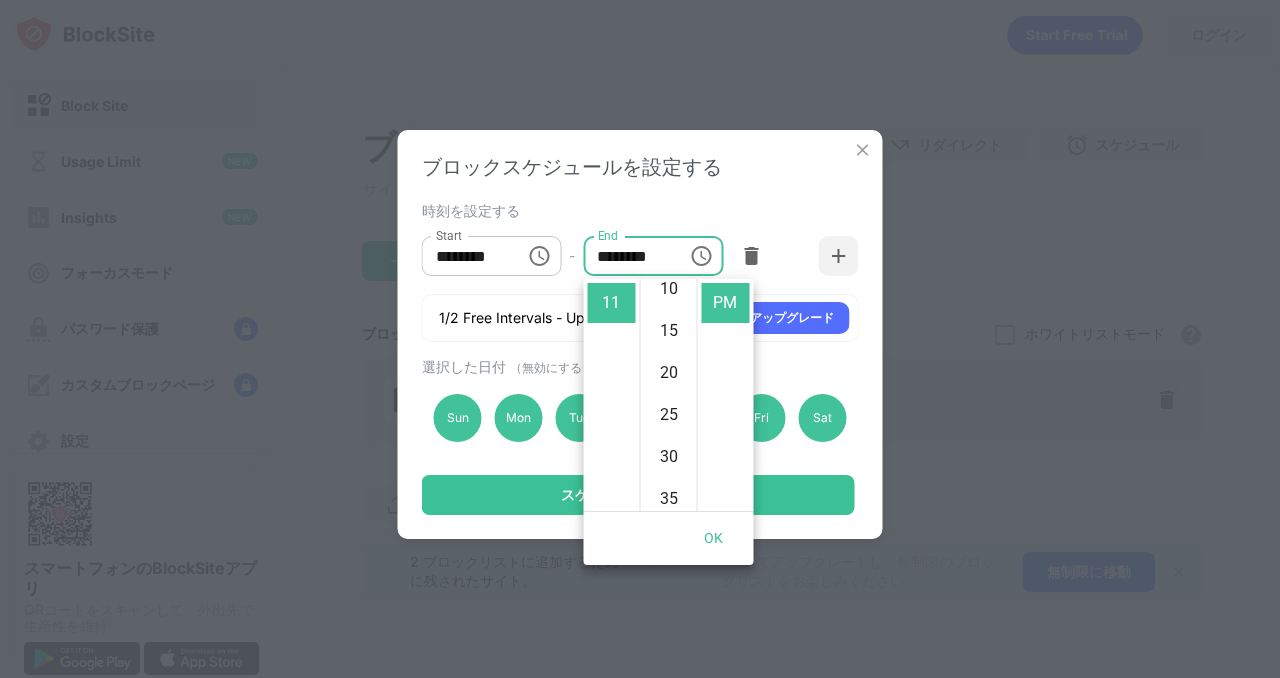 click 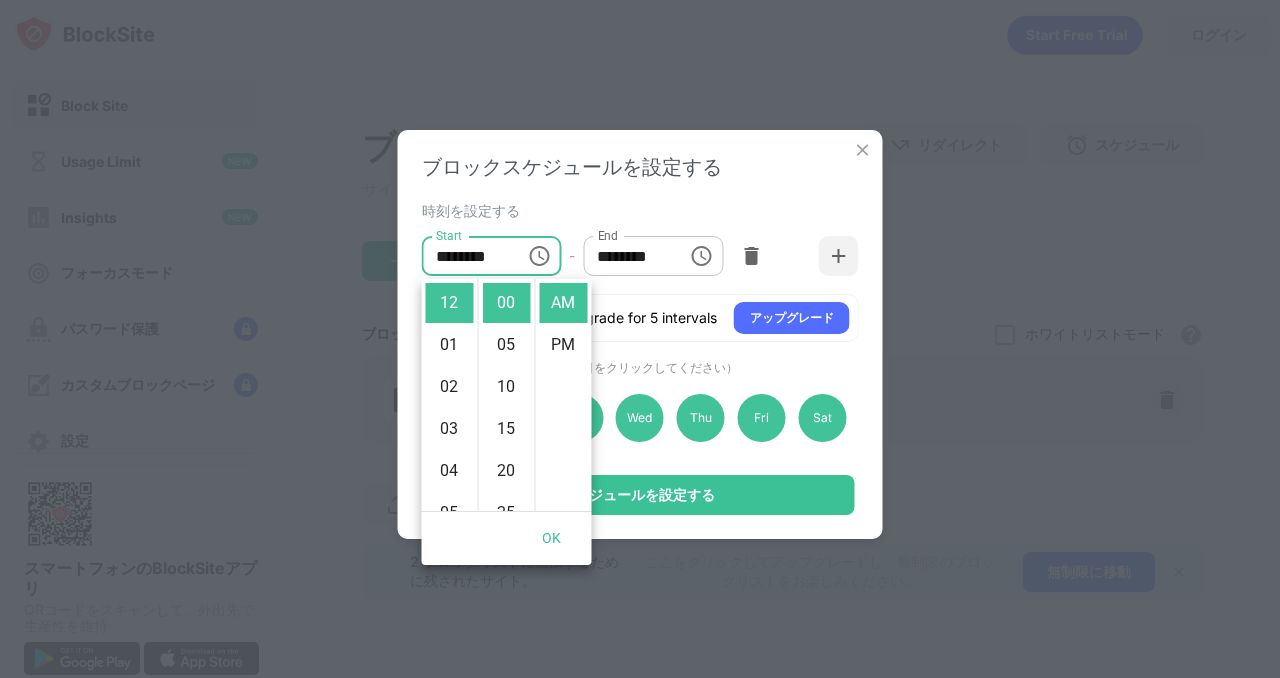 scroll, scrollTop: 0, scrollLeft: 0, axis: both 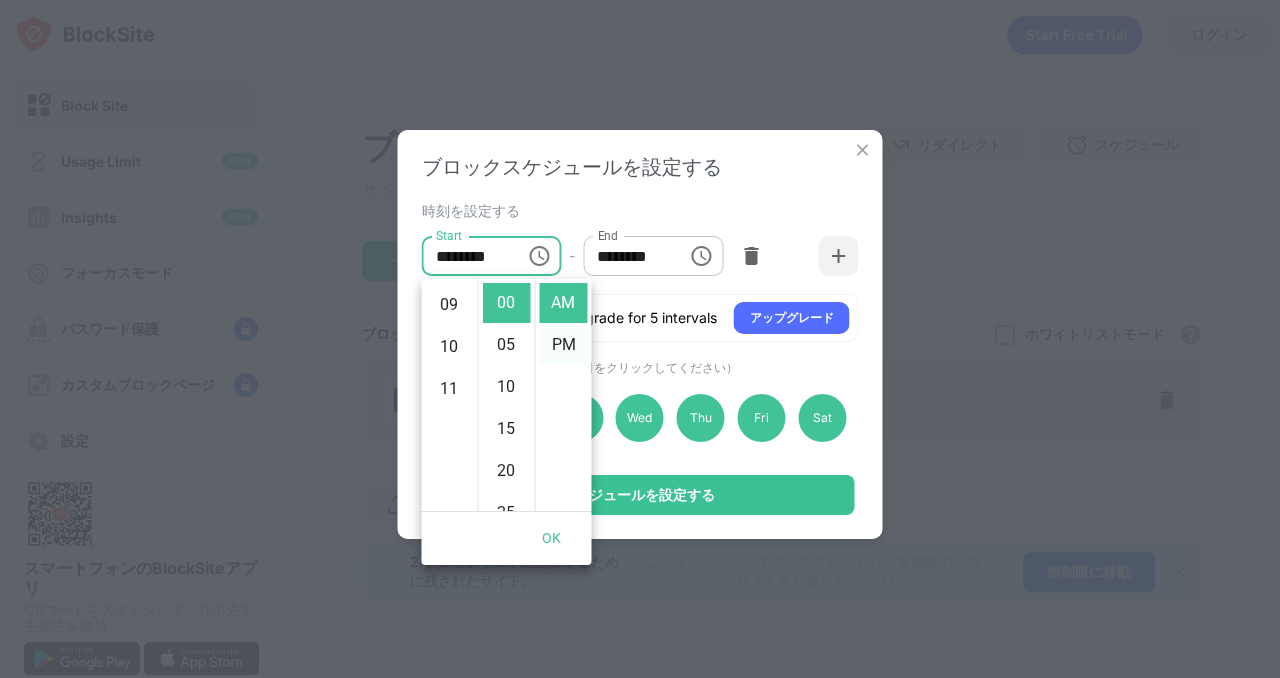 click on "PM" at bounding box center (564, 345) 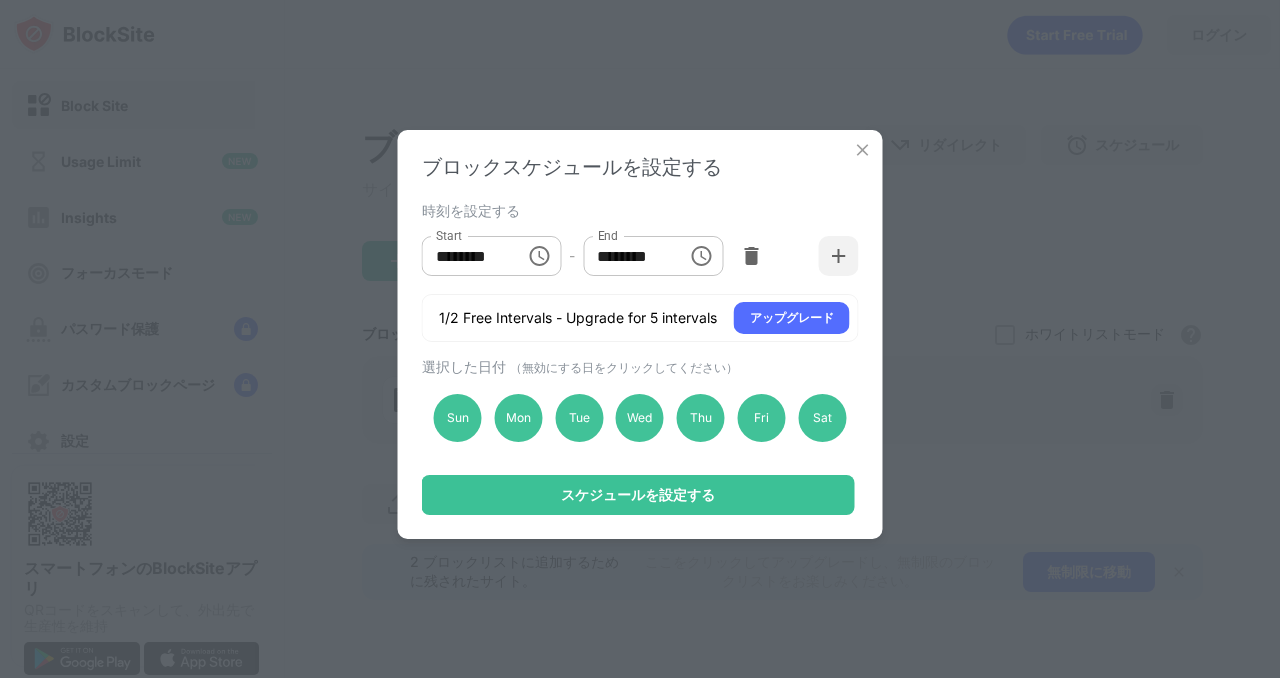 scroll, scrollTop: 42, scrollLeft: 0, axis: vertical 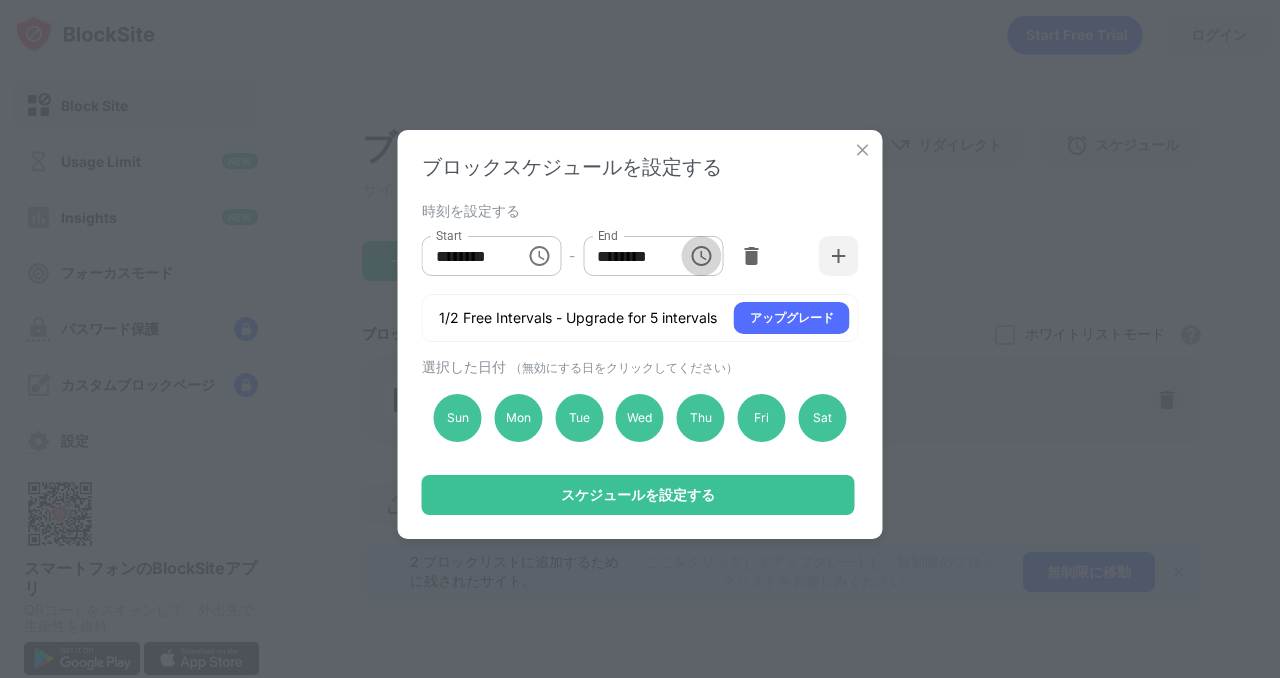 click 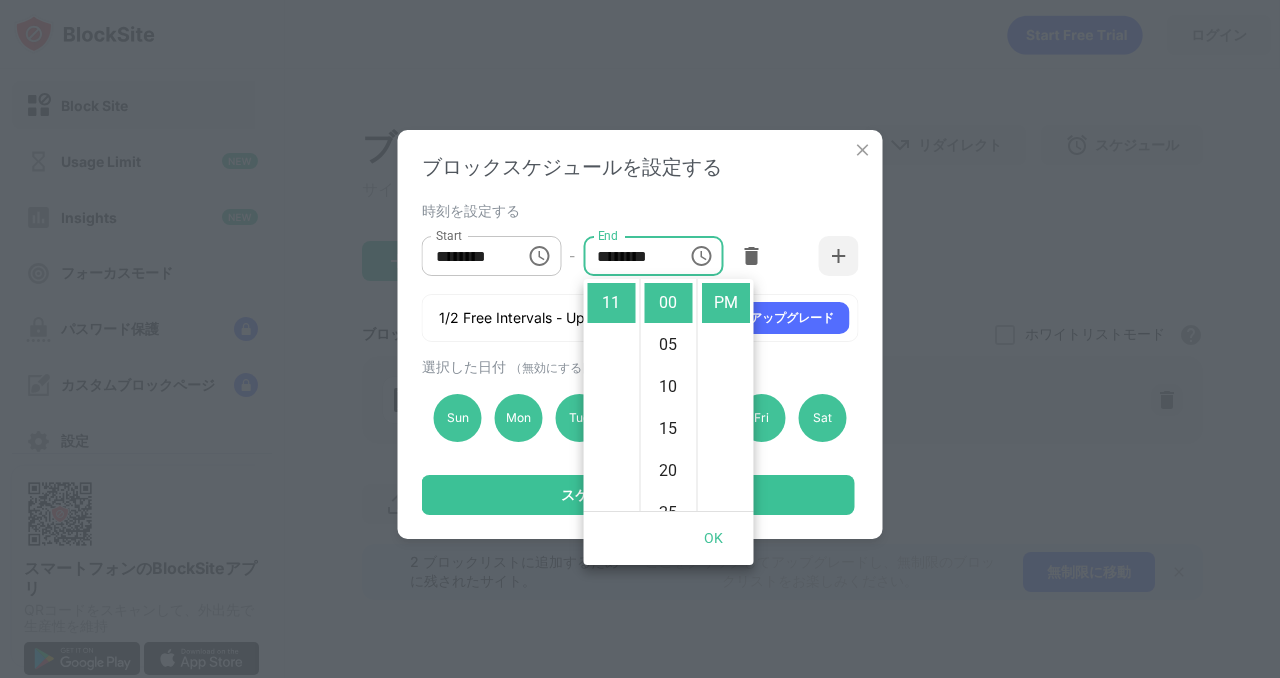 click on "ブロックスケジュールを設定する 時刻を設定する Start ******** Start - End ******** End 1/2 Free Intervals - Upgrade for 5 intervals アップグレード 選択した日付   （無効にする日をクリックしてください） Sun Mon Tue Wed Thu Fri Sat スケジュールを設定する" at bounding box center [640, 334] 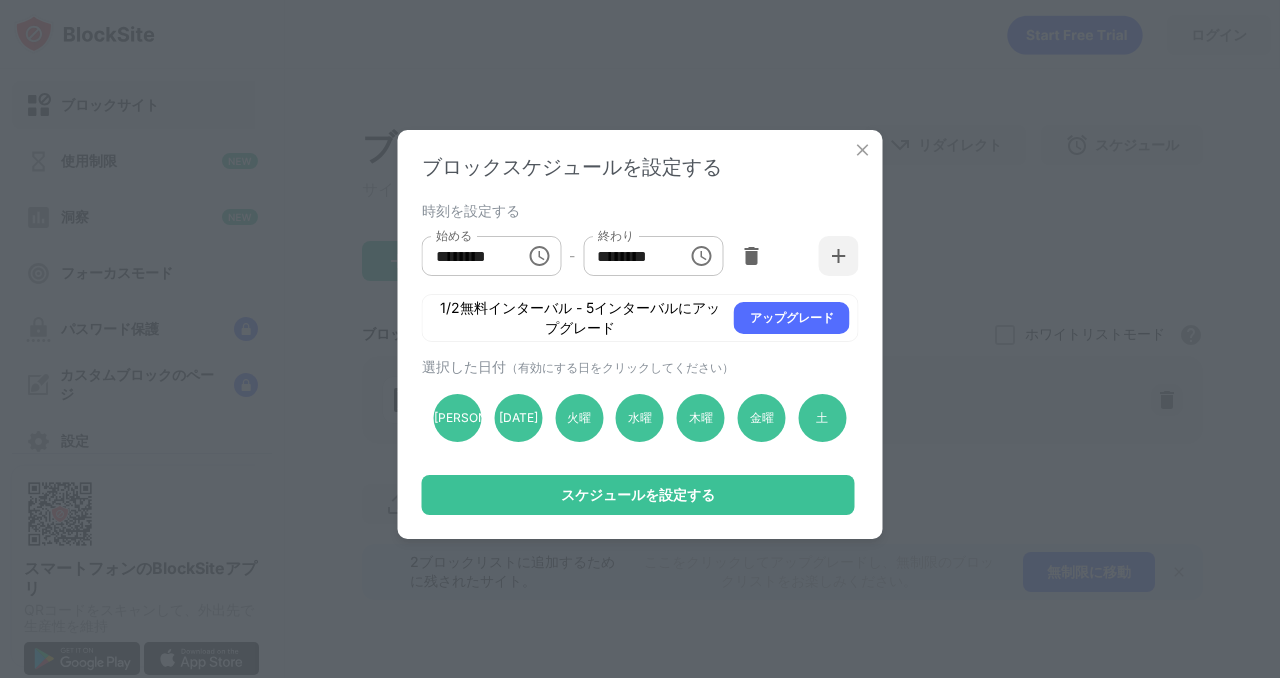 click 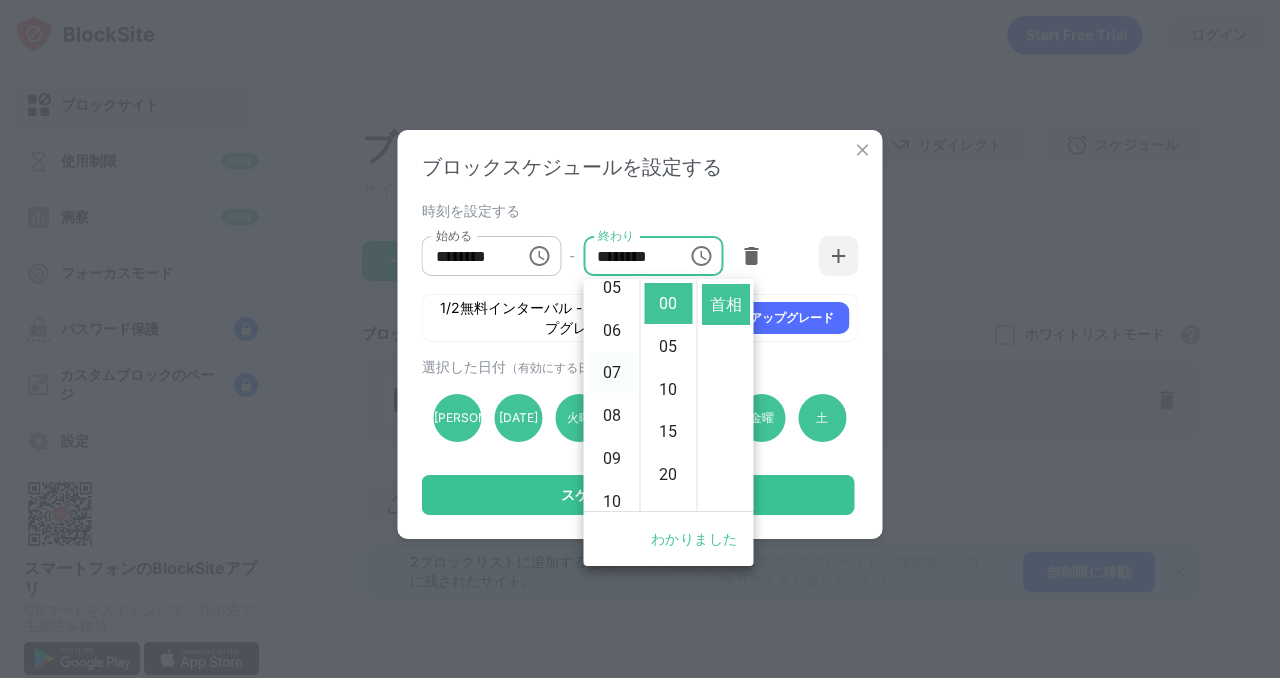scroll, scrollTop: 8, scrollLeft: 0, axis: vertical 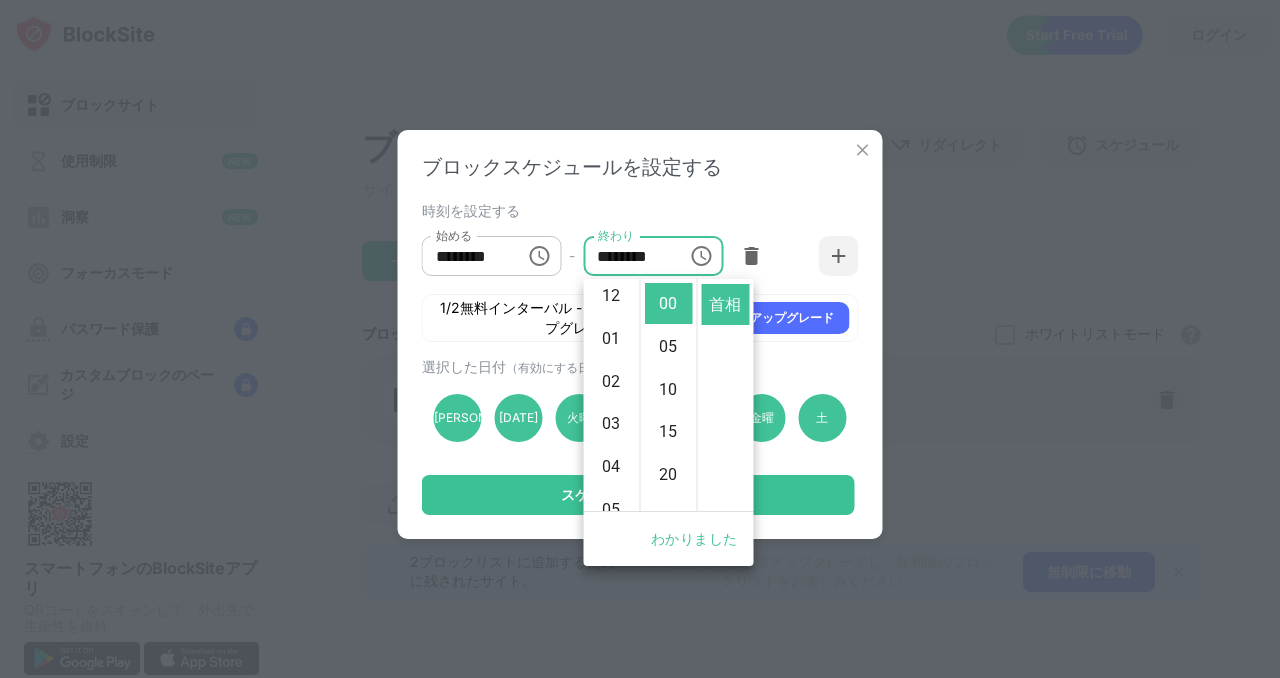 click 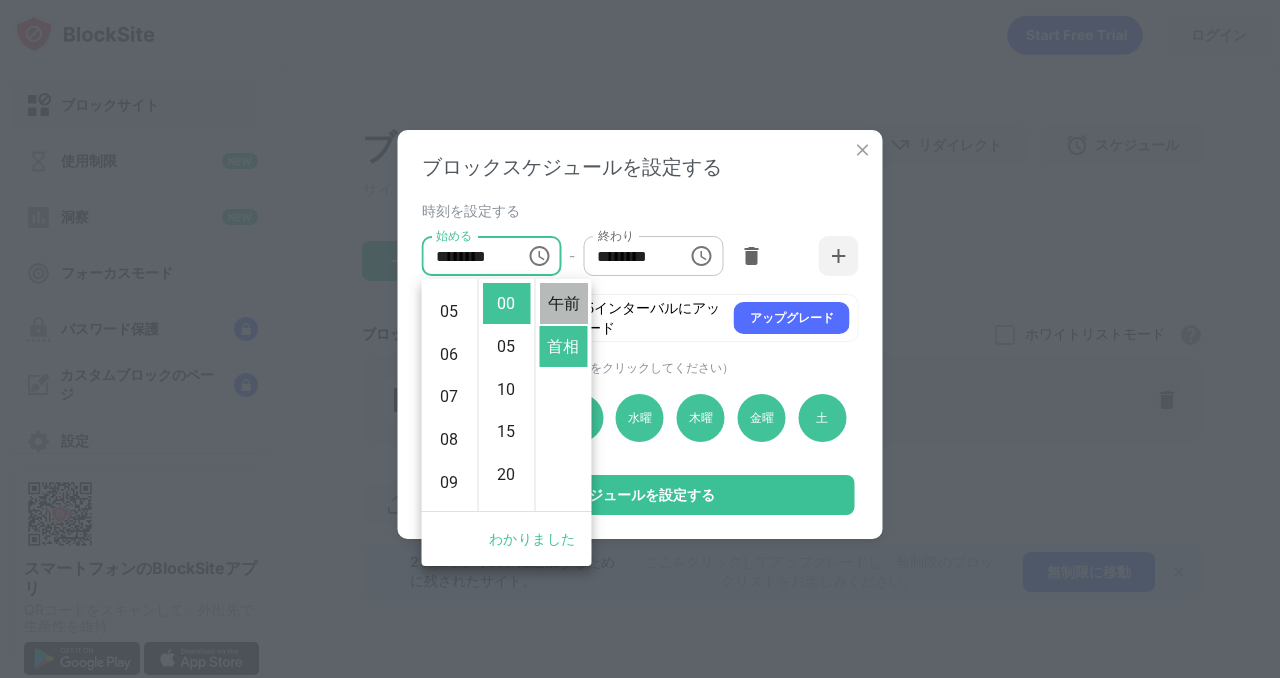 click on "午前" at bounding box center [563, 303] 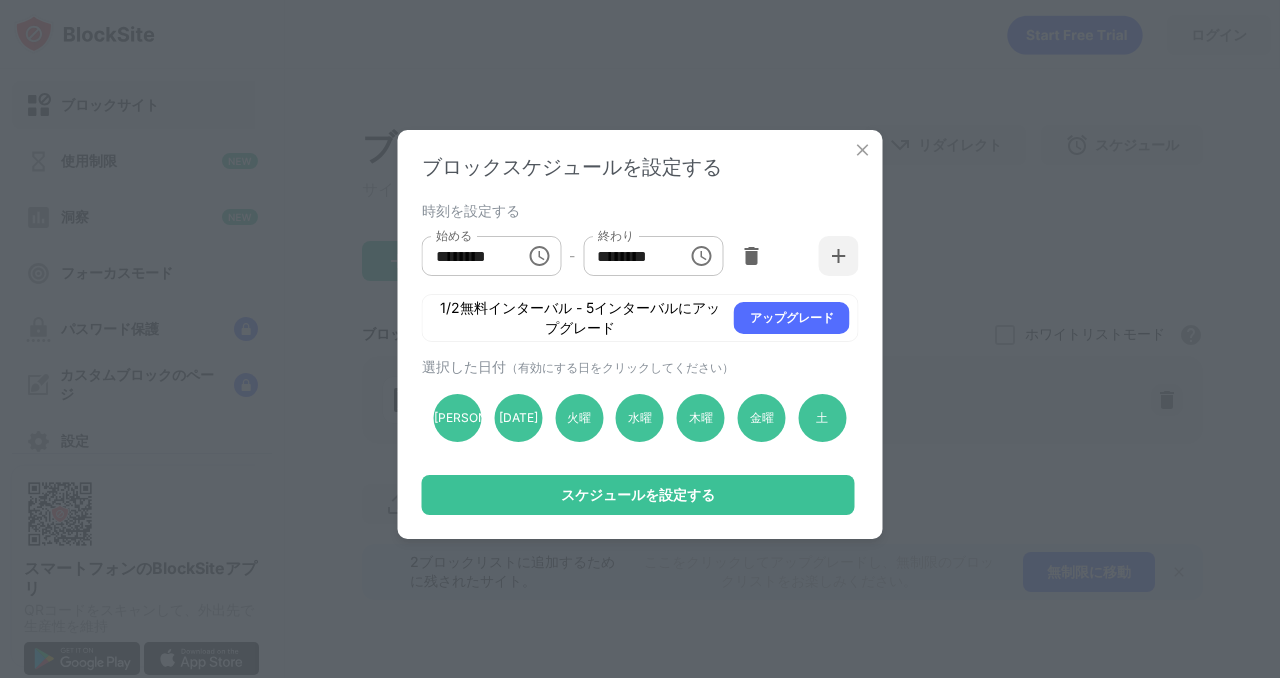 click 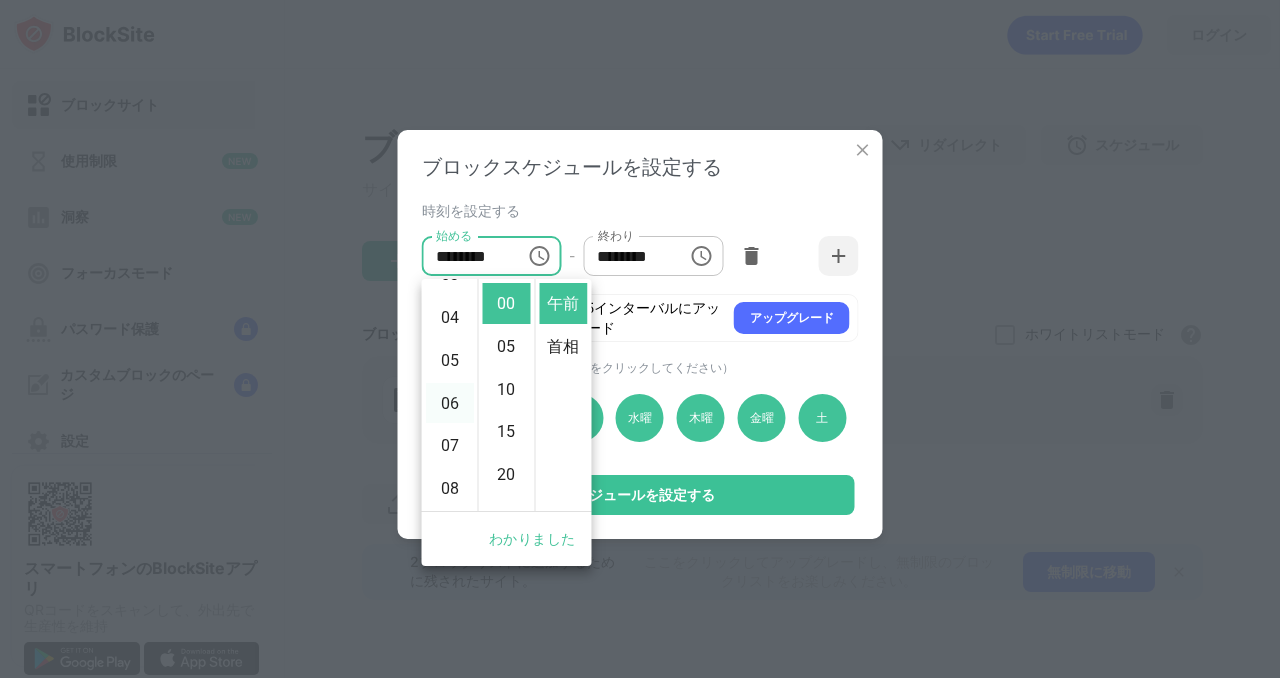 click on "06" at bounding box center (449, 402) 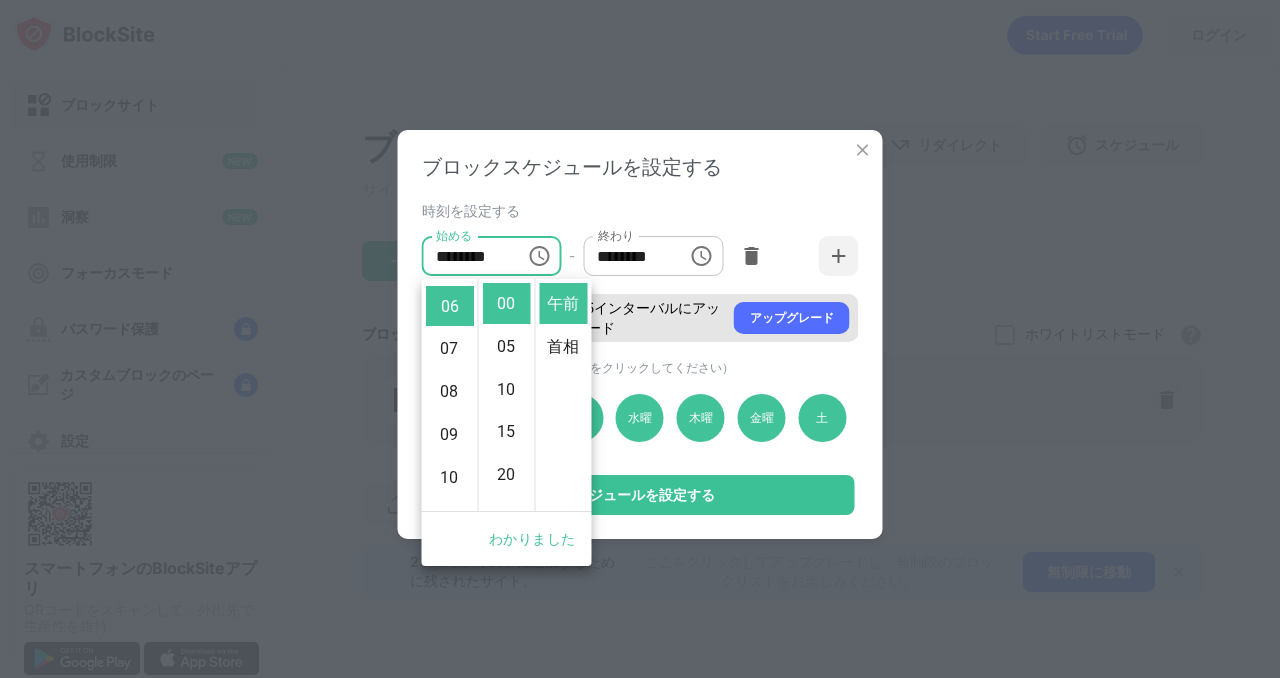 scroll, scrollTop: 260, scrollLeft: 0, axis: vertical 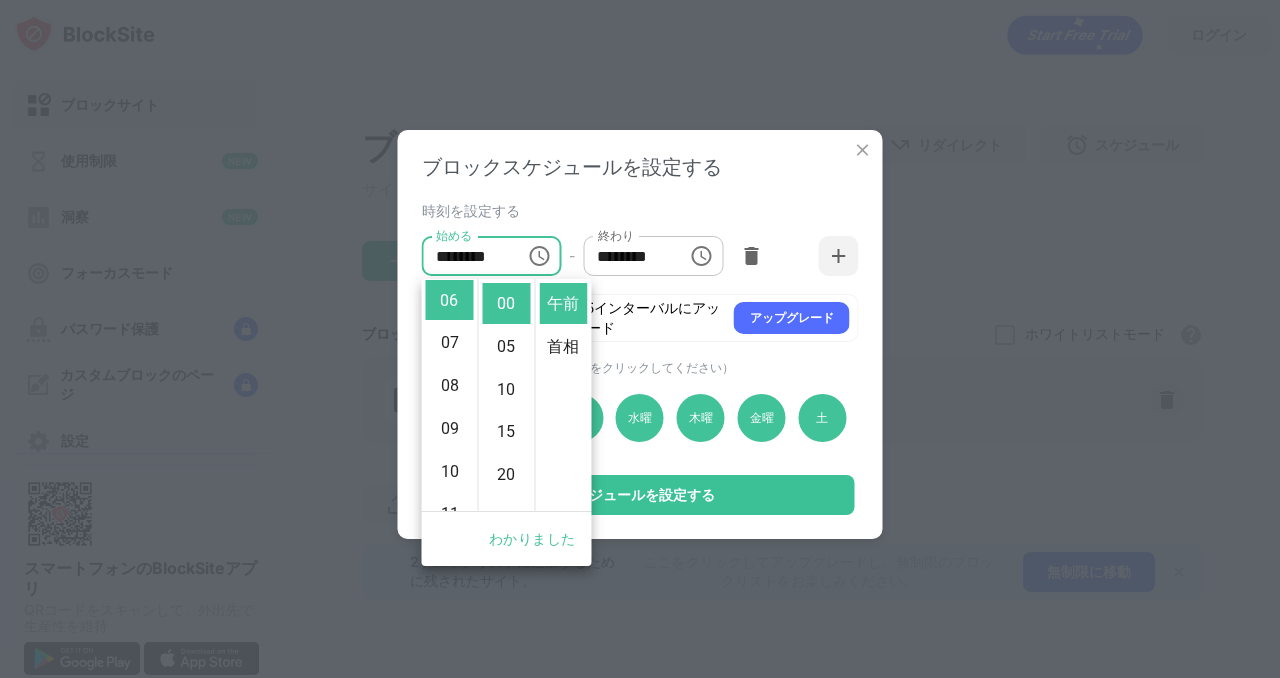 click 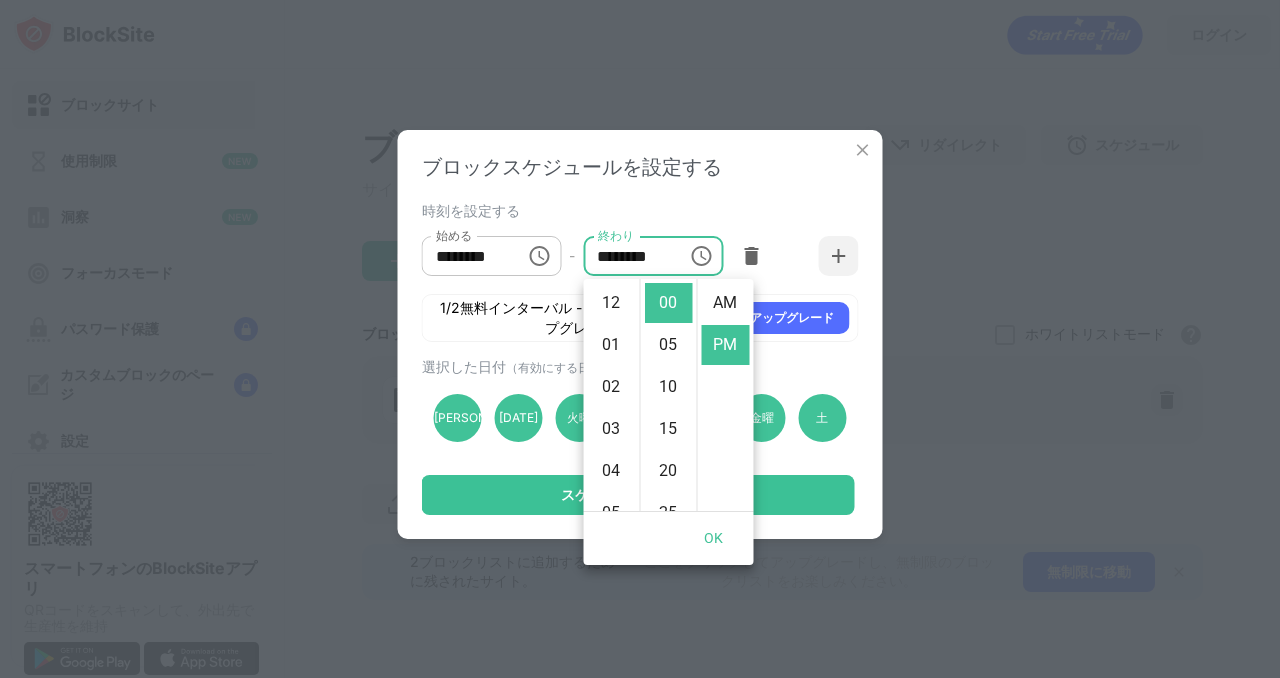 scroll, scrollTop: 474, scrollLeft: 0, axis: vertical 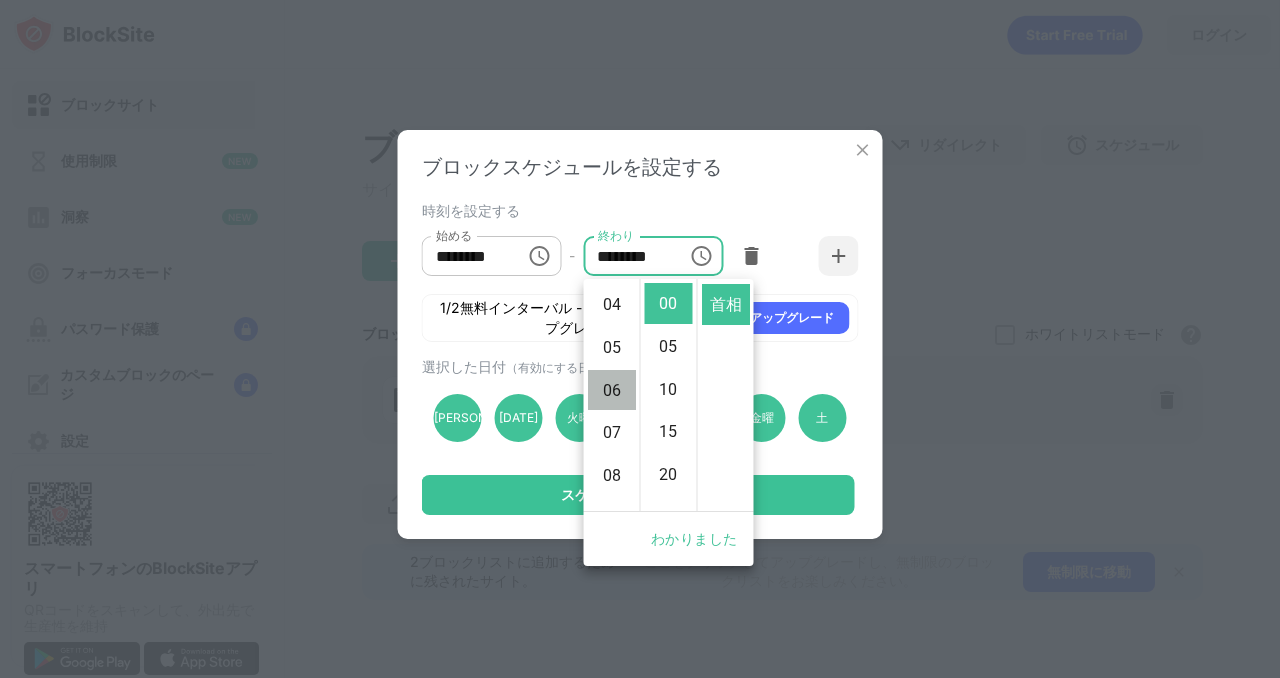 click on "06" at bounding box center [611, 389] 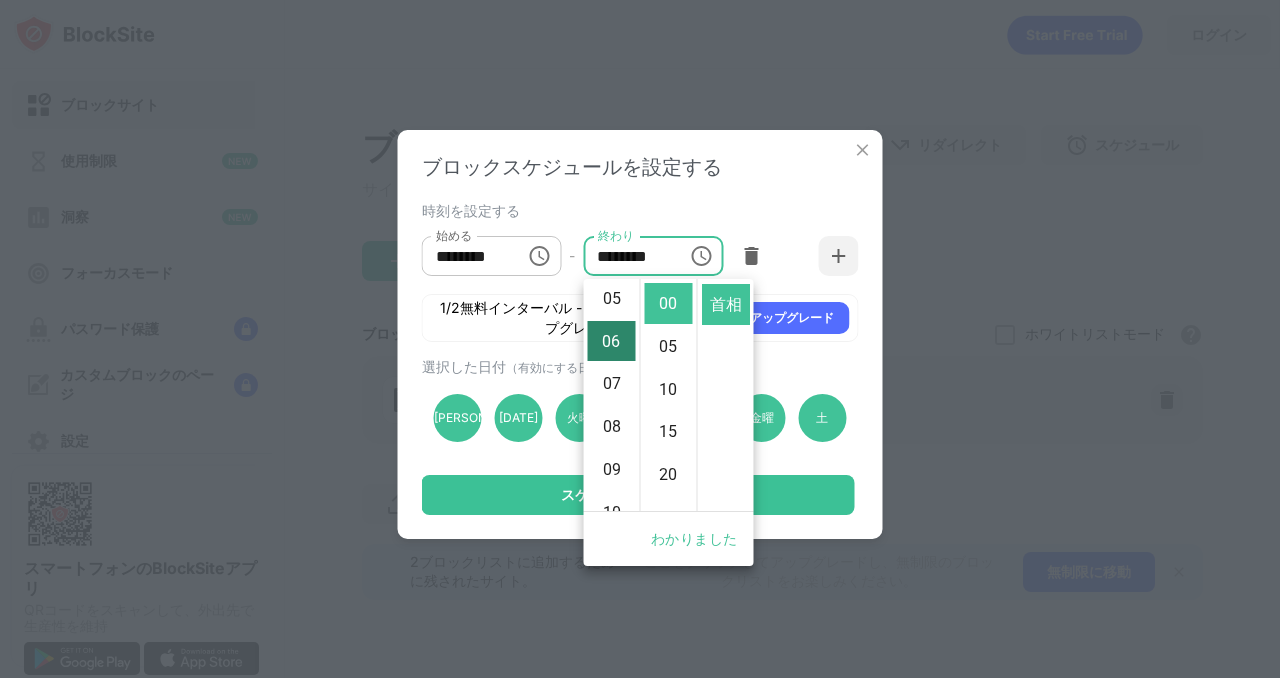 scroll, scrollTop: 260, scrollLeft: 0, axis: vertical 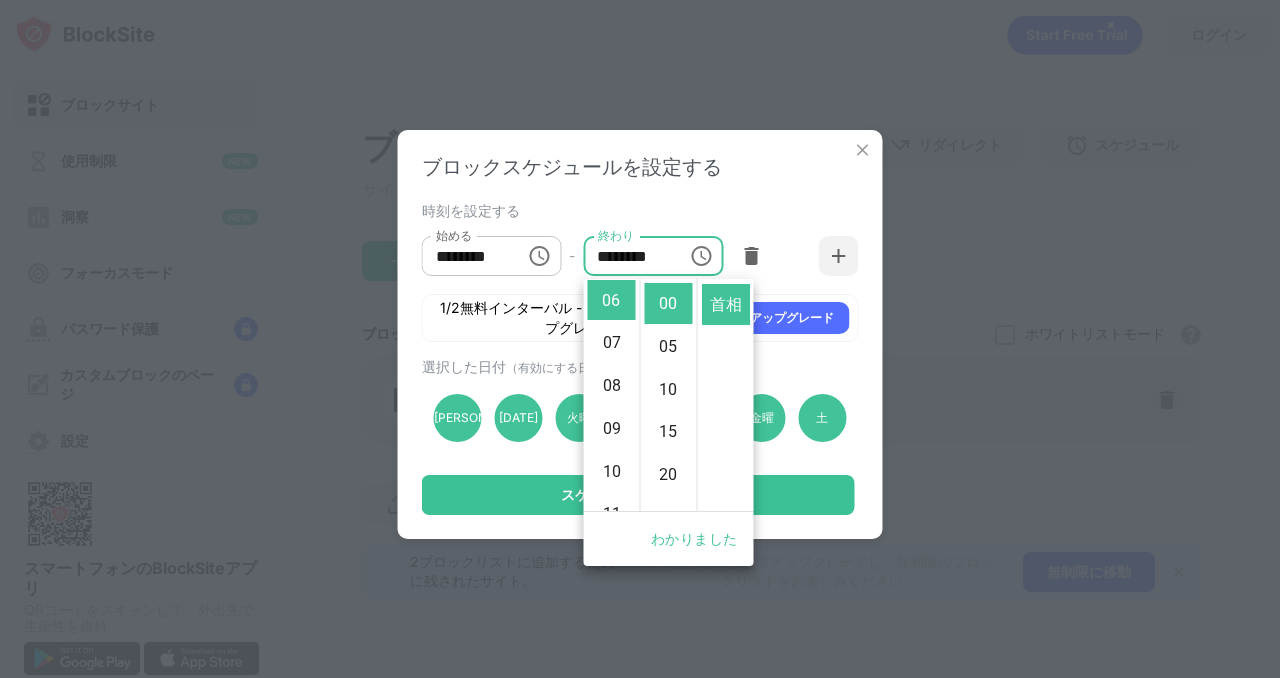 click 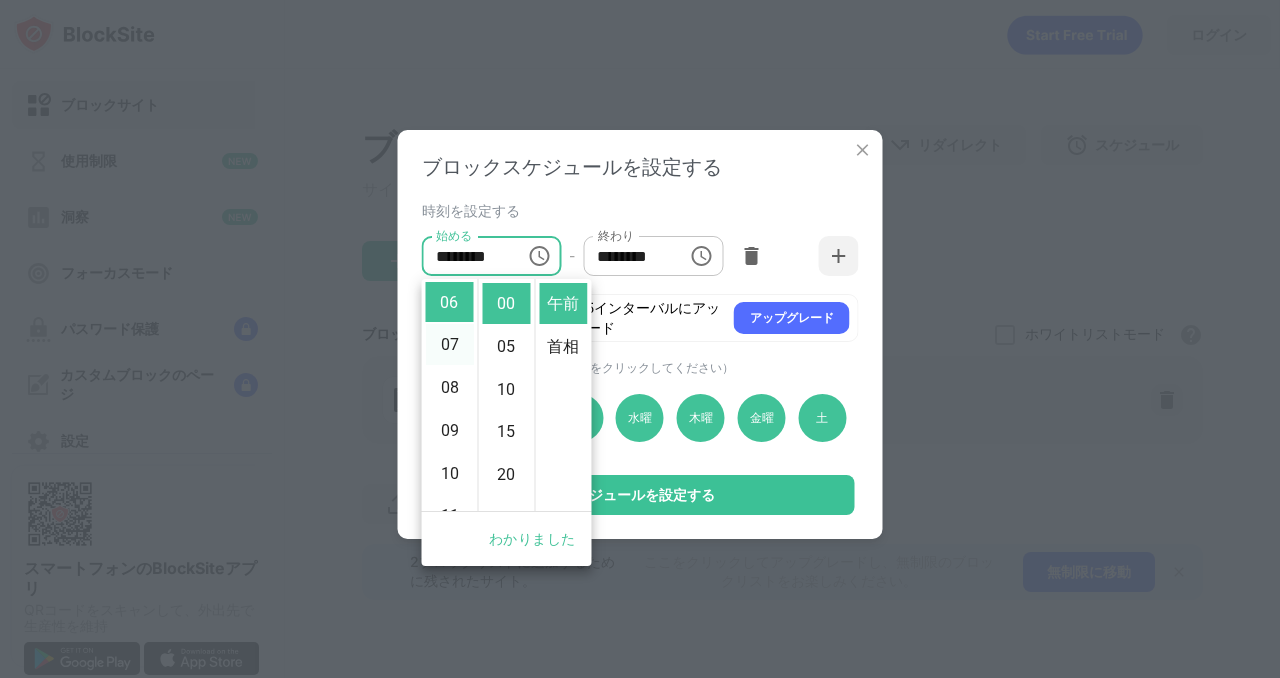 click on "07" at bounding box center (449, 344) 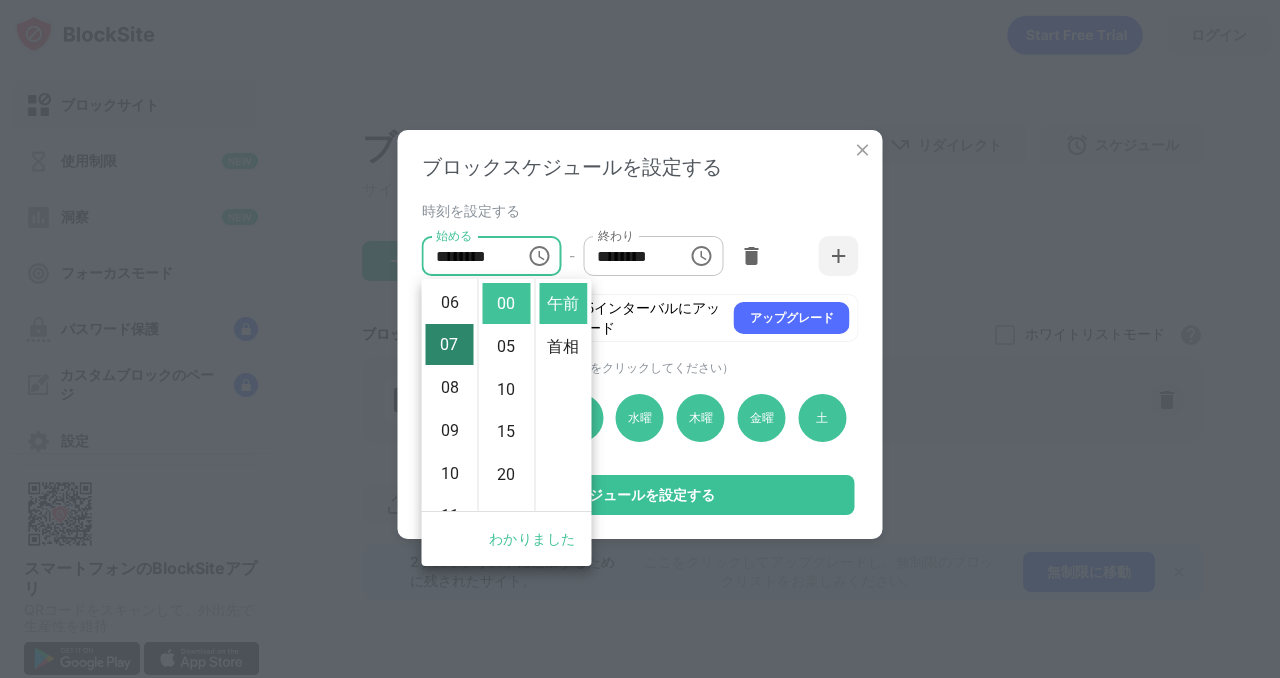 scroll, scrollTop: 303, scrollLeft: 0, axis: vertical 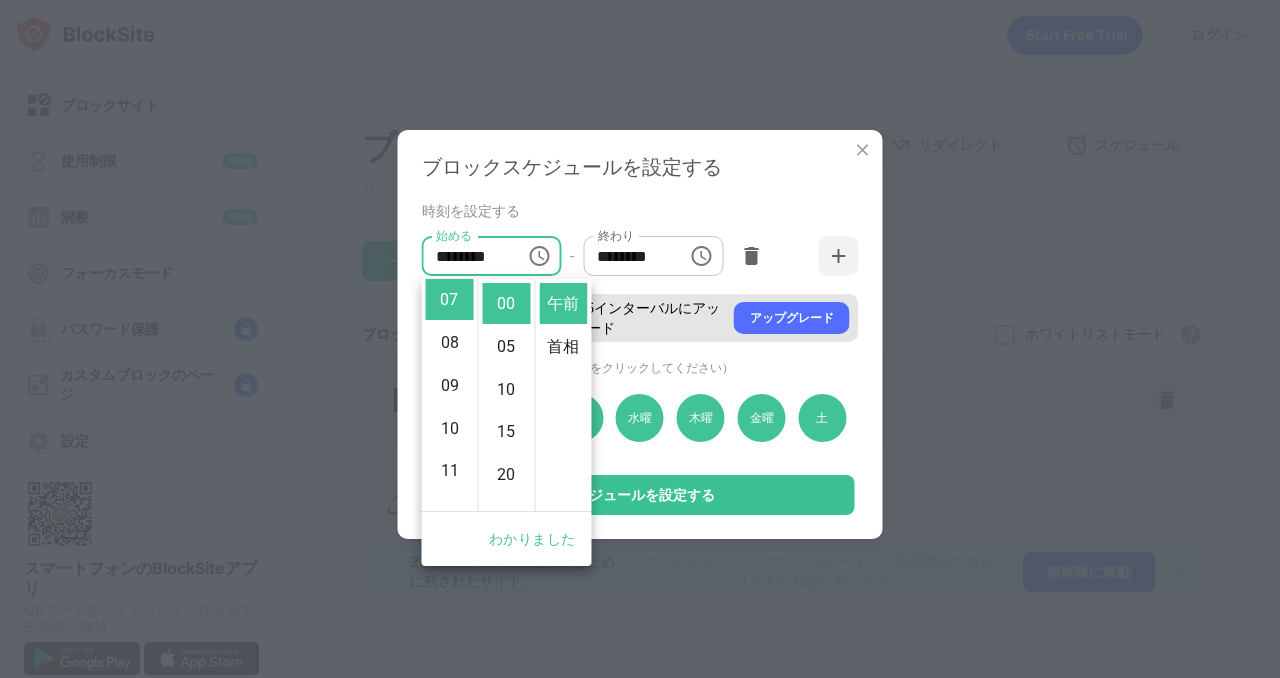 click on "1/2無料インターバル - 5インターバルにアップグレード" at bounding box center (580, 318) 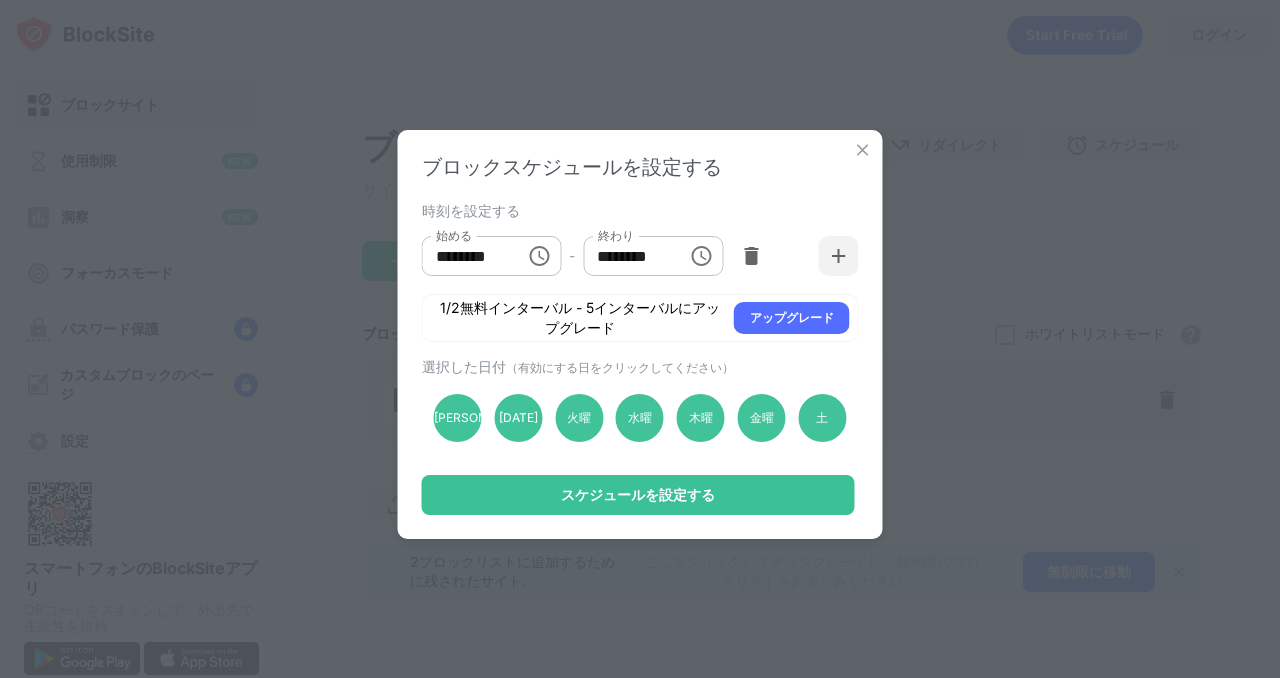 click on "ブロックスケジュールを設定する 時刻を設定する 始める ******** 始める - 終わり ******** 終わり 1/2無料インターバル - 5インターバルにアップグレード アップグレード 選択した日付 （有効にする日をクリックしてください）   [PERSON_NAME] [DATE] 火曜 水曜 木曜 金曜 土 スケジュールを設定する" at bounding box center [640, 334] 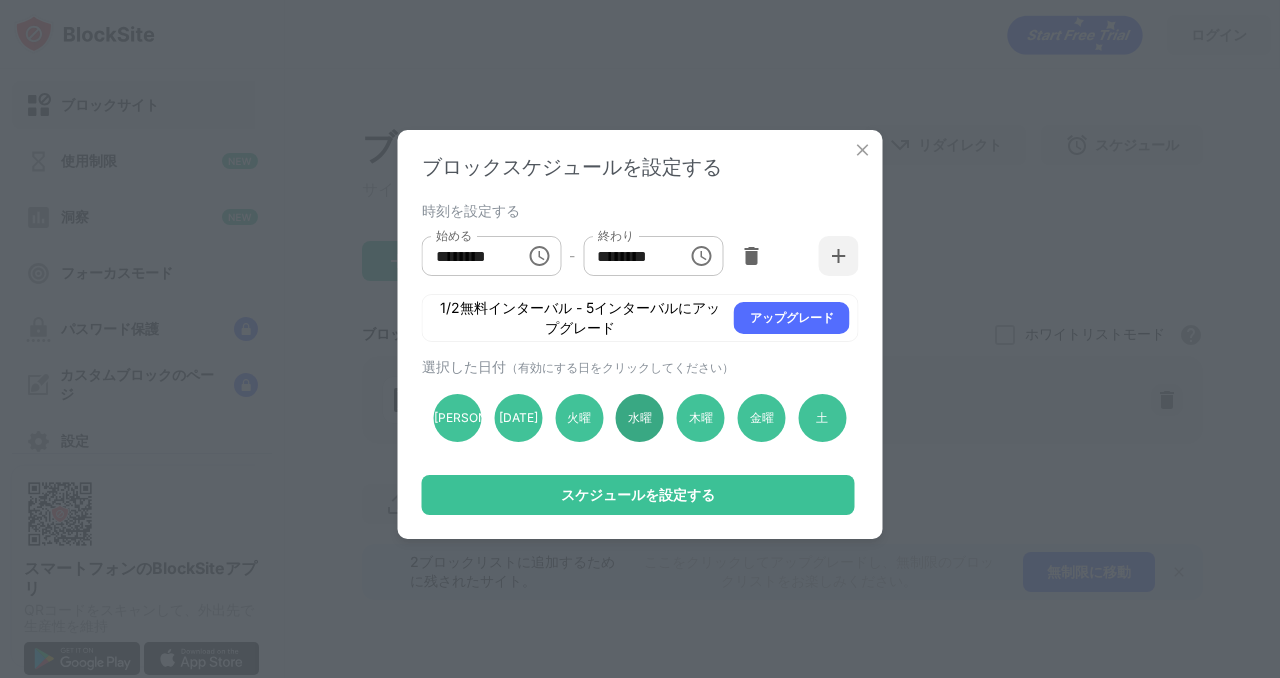 click on "水曜" at bounding box center (640, 417) 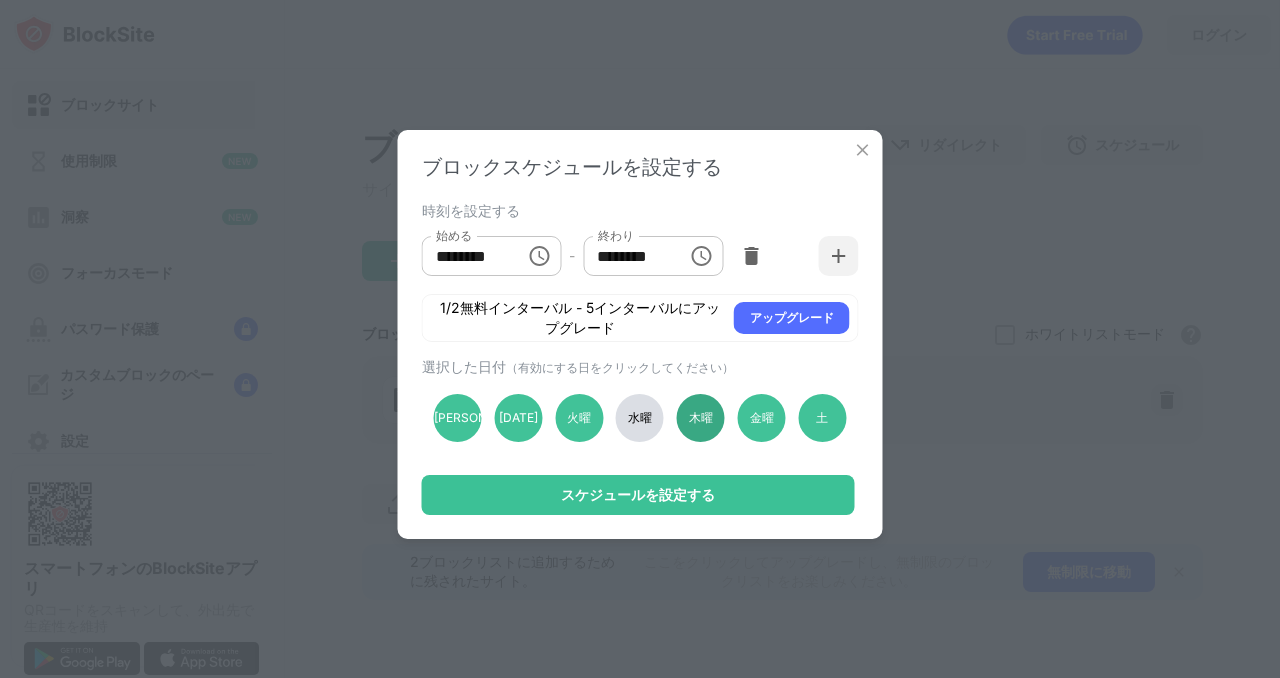 click on "木曜" at bounding box center (701, 418) 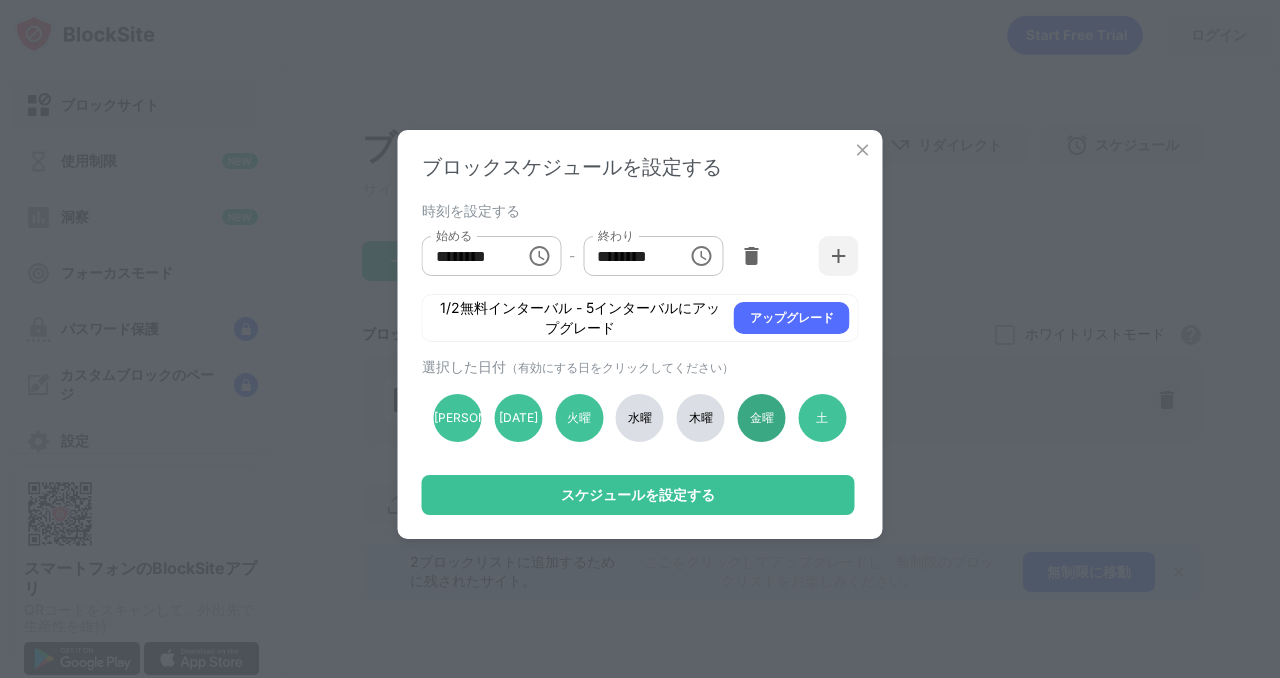 click on "金曜" at bounding box center [762, 418] 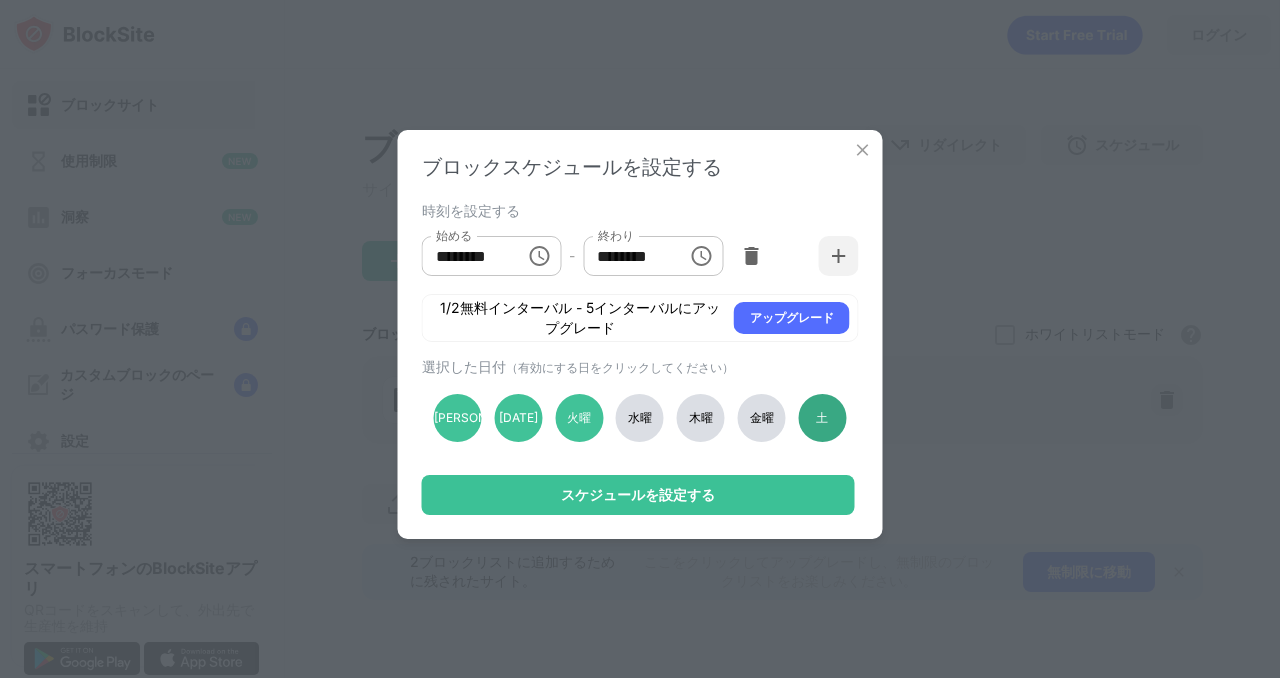 click on "土" at bounding box center [822, 418] 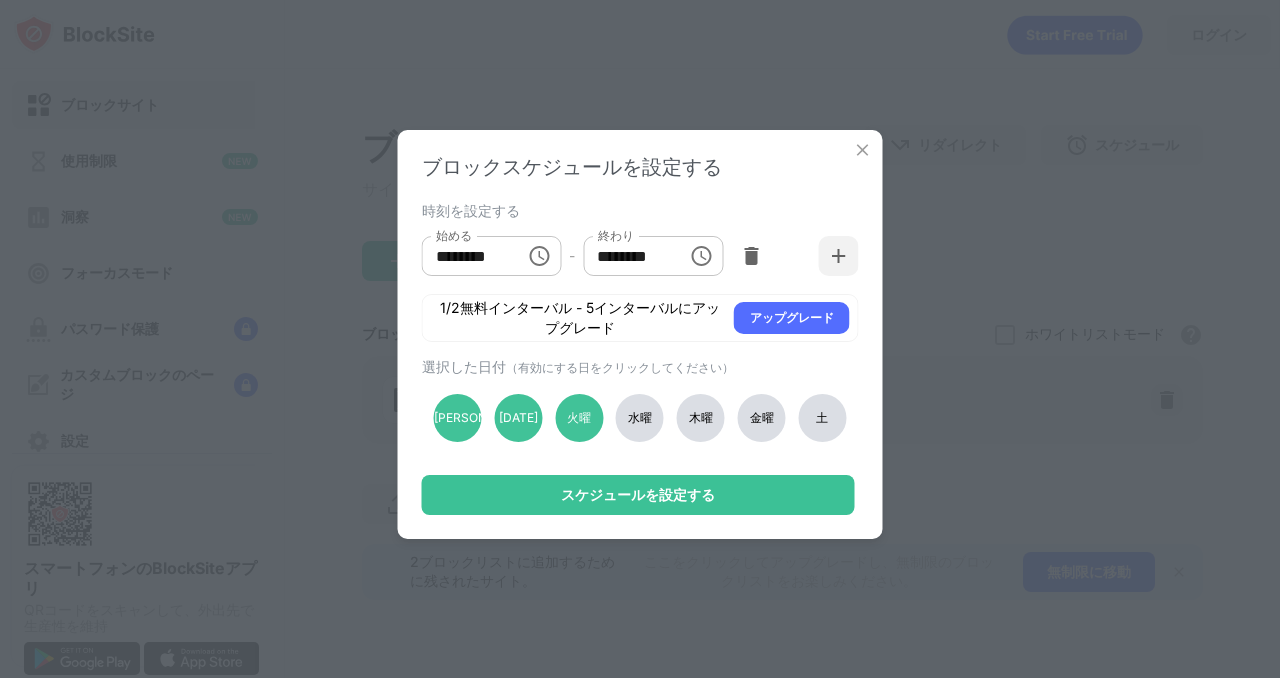 click on "金曜" at bounding box center (762, 418) 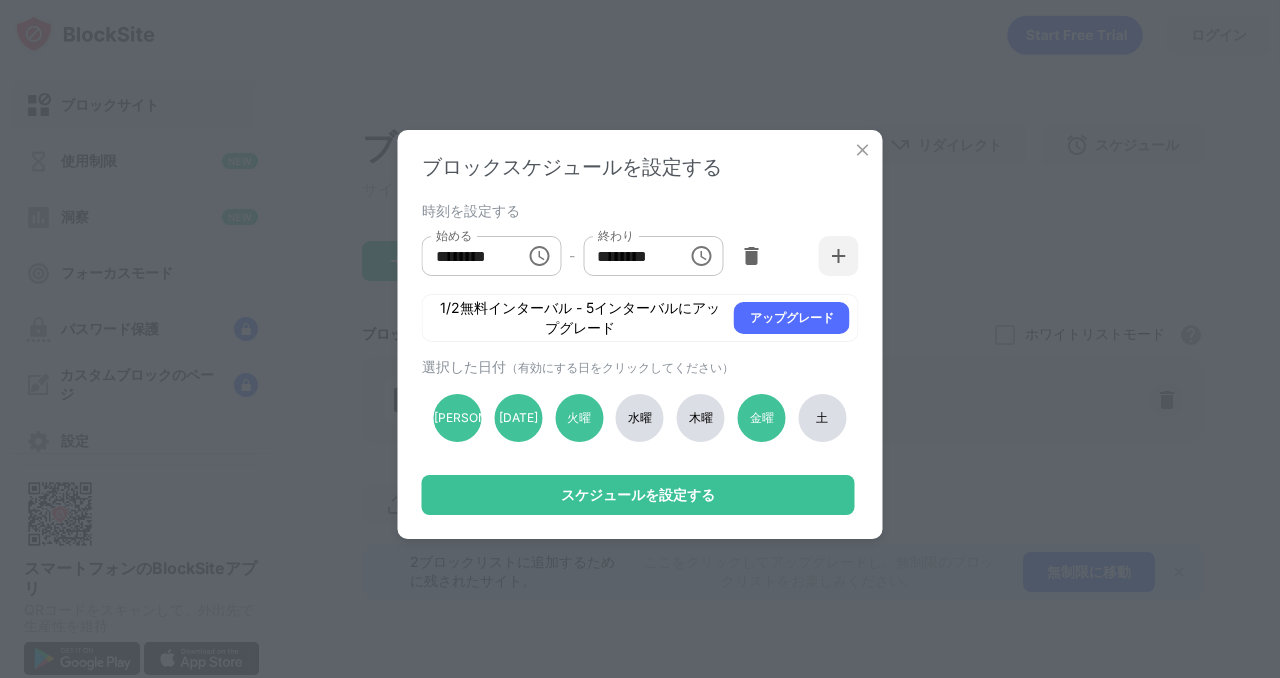 click on "水曜" at bounding box center (640, 417) 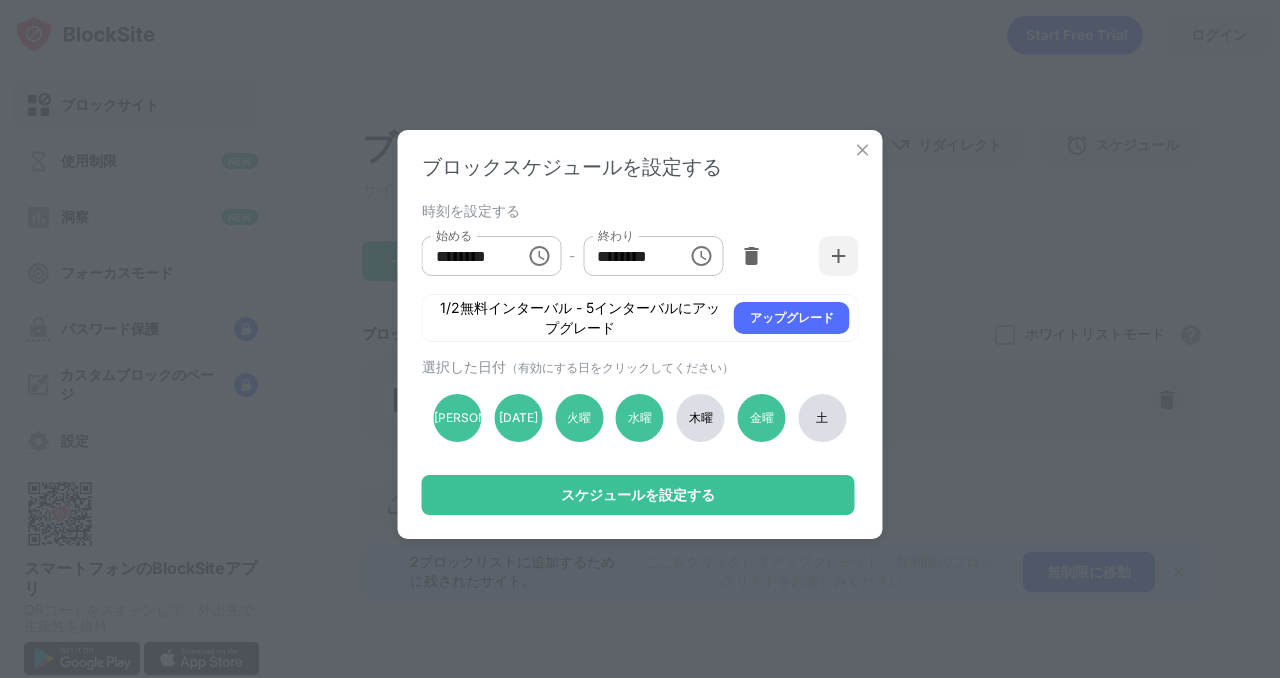 click on "木曜" at bounding box center (701, 417) 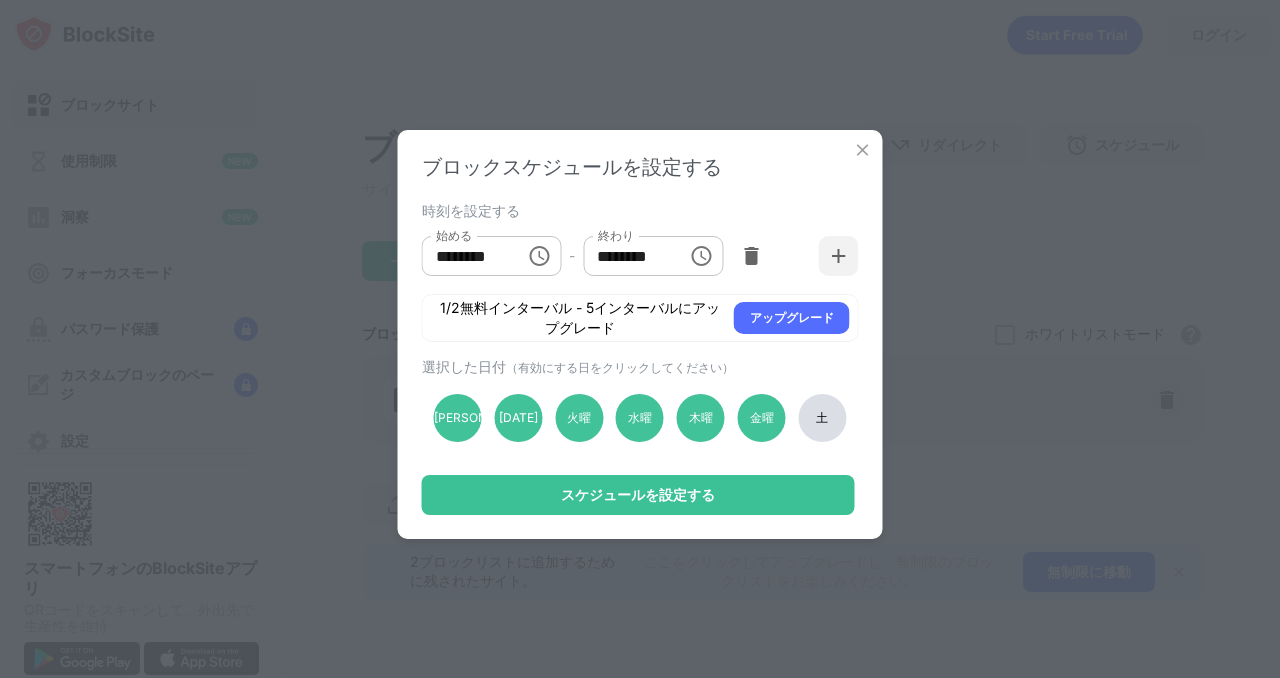 click on "土" at bounding box center [822, 418] 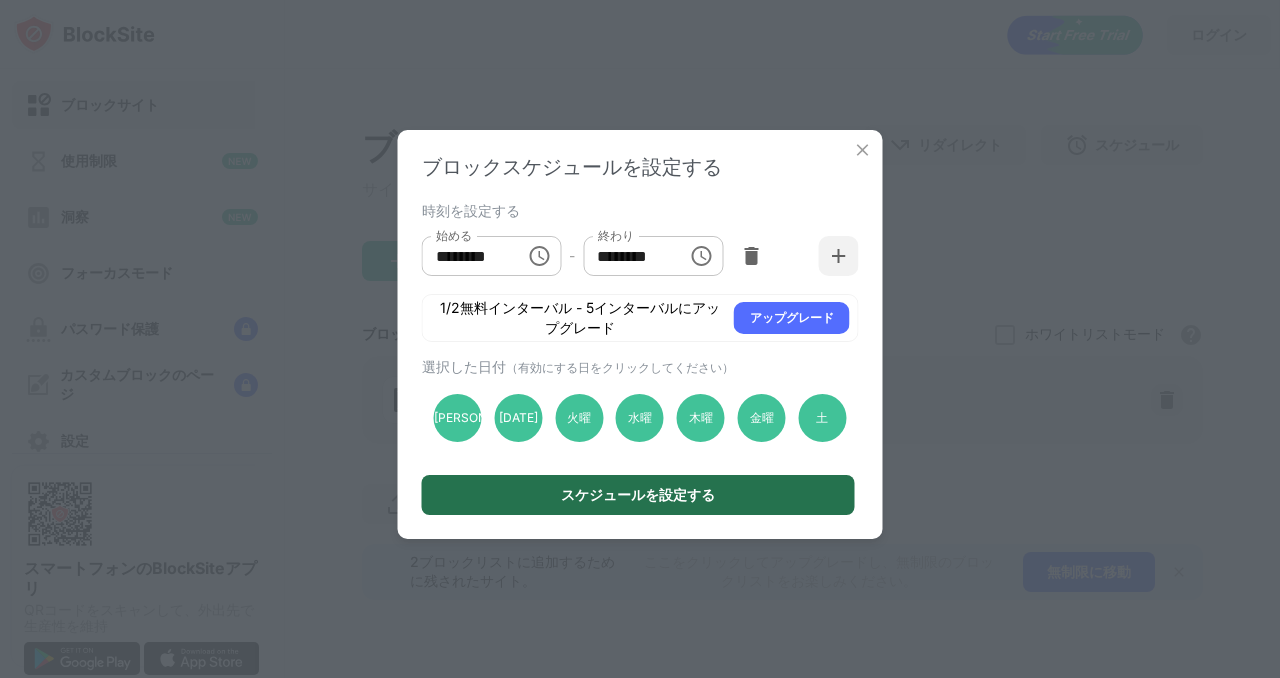 click on "スケジュールを設定する" at bounding box center [638, 495] 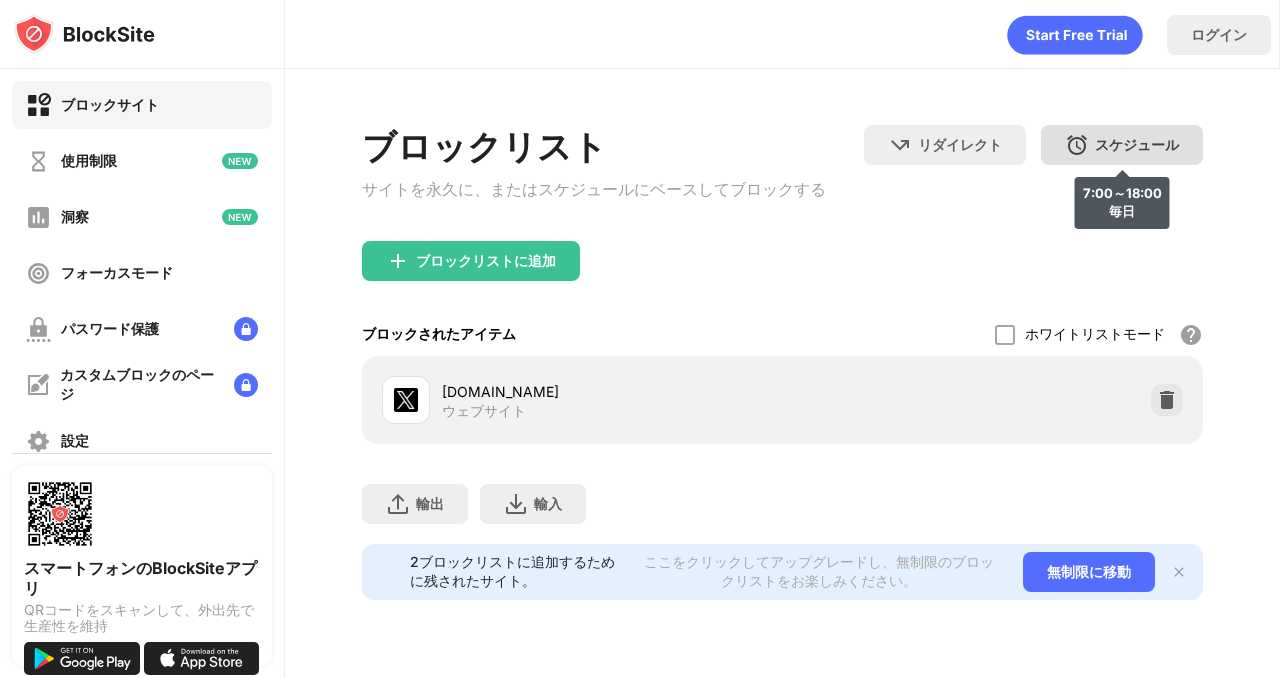 click on "スケジュール 7:00～18:00 毎日" at bounding box center [1122, 145] 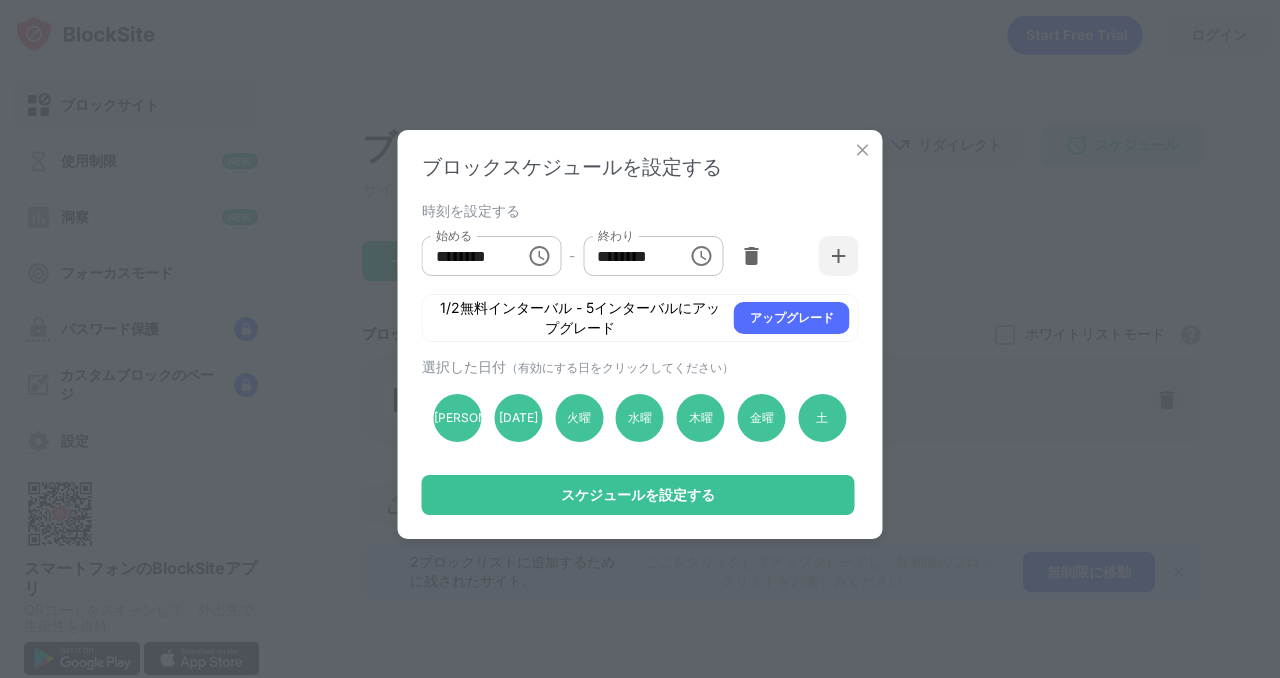 click 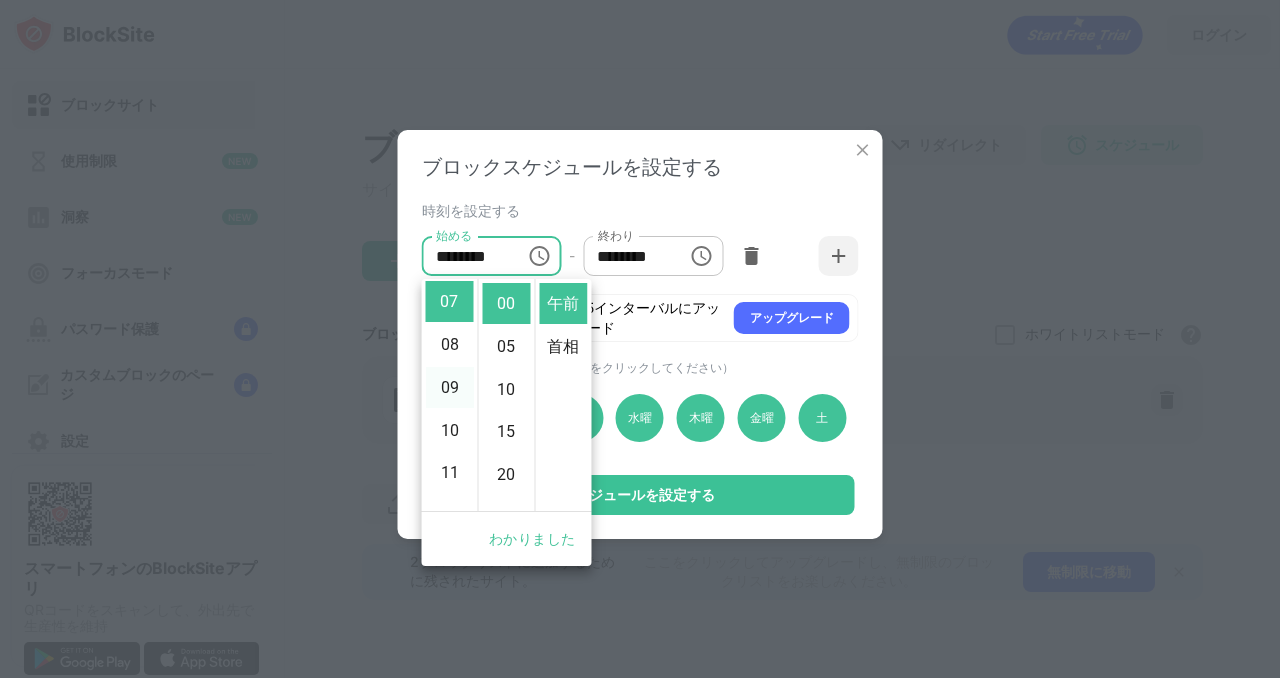 scroll, scrollTop: 0, scrollLeft: 0, axis: both 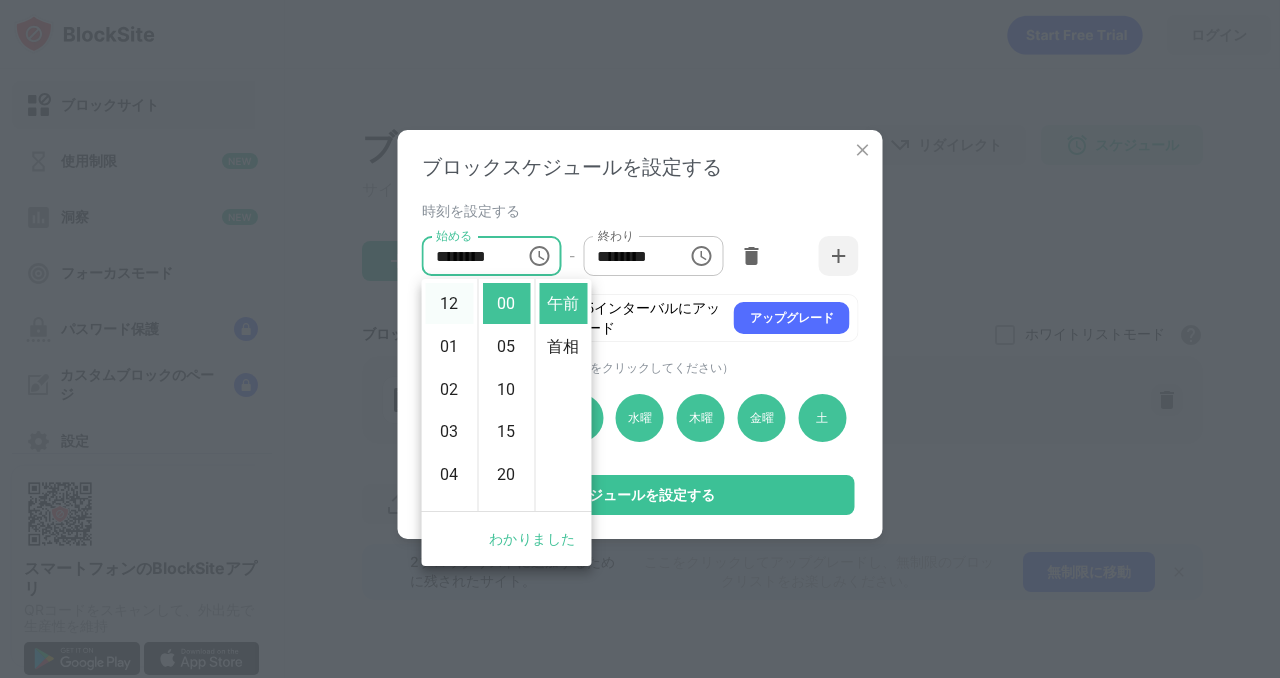 click on "12" at bounding box center [449, 303] 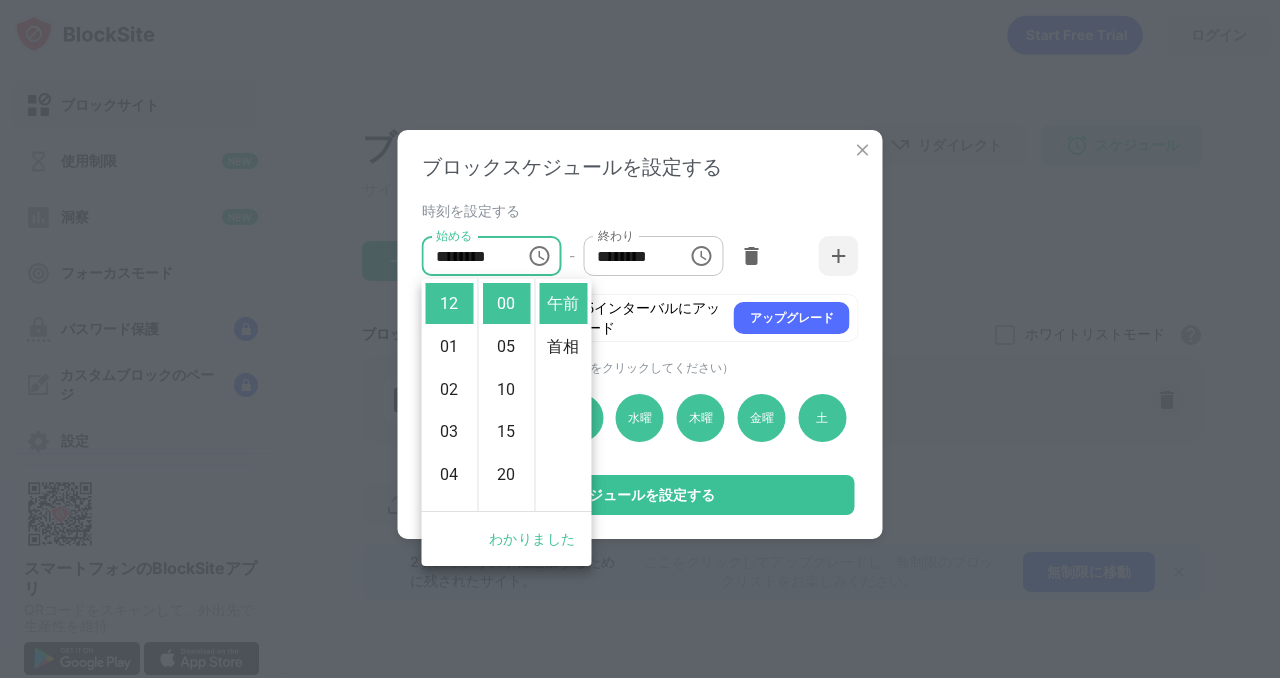 click 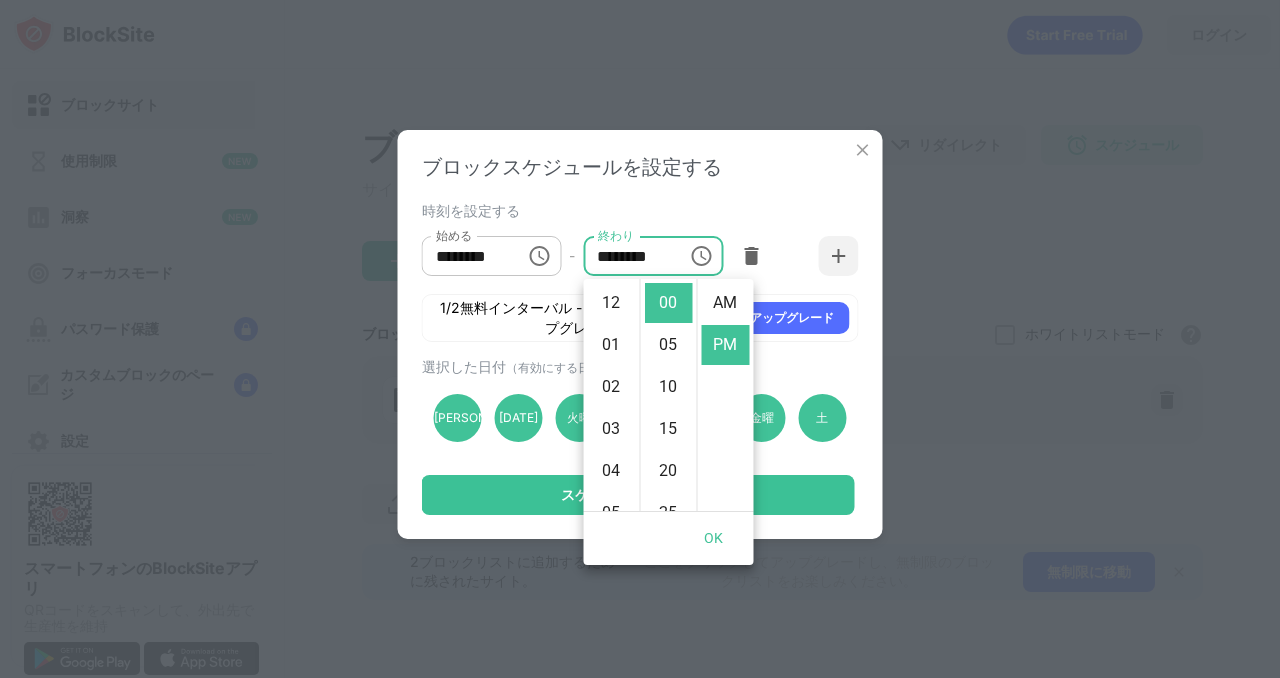 scroll, scrollTop: 258, scrollLeft: 0, axis: vertical 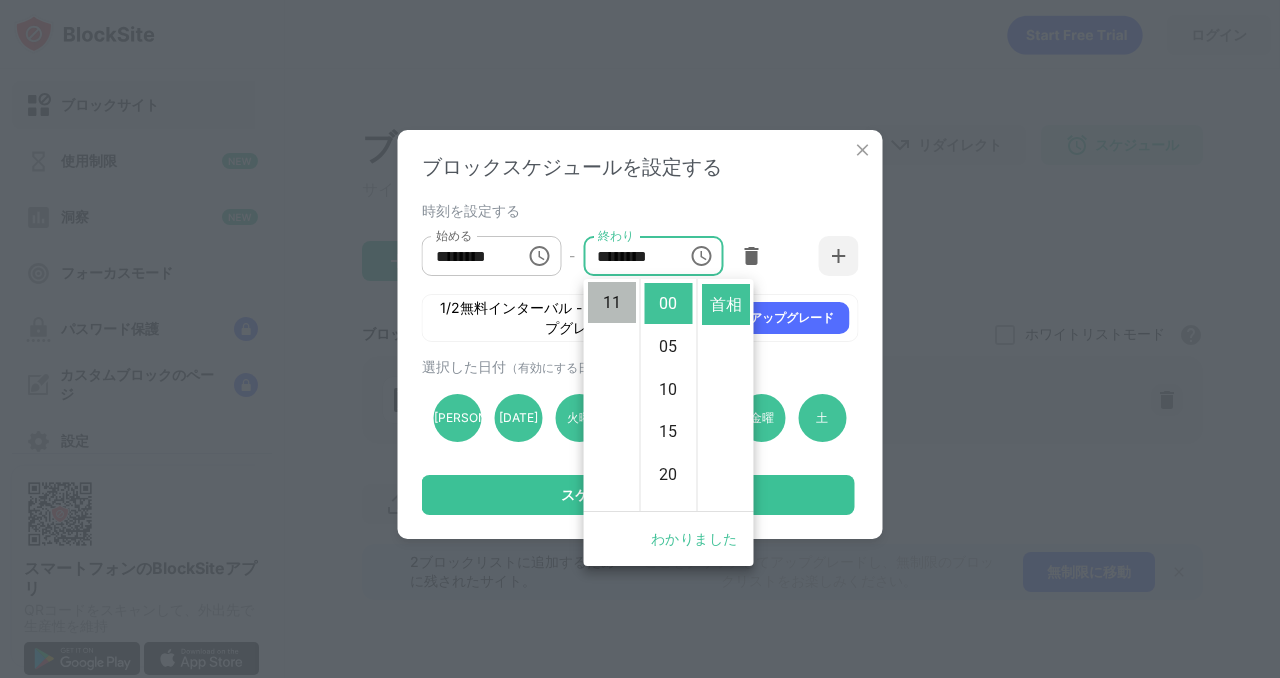 click on "11" at bounding box center (611, 302) 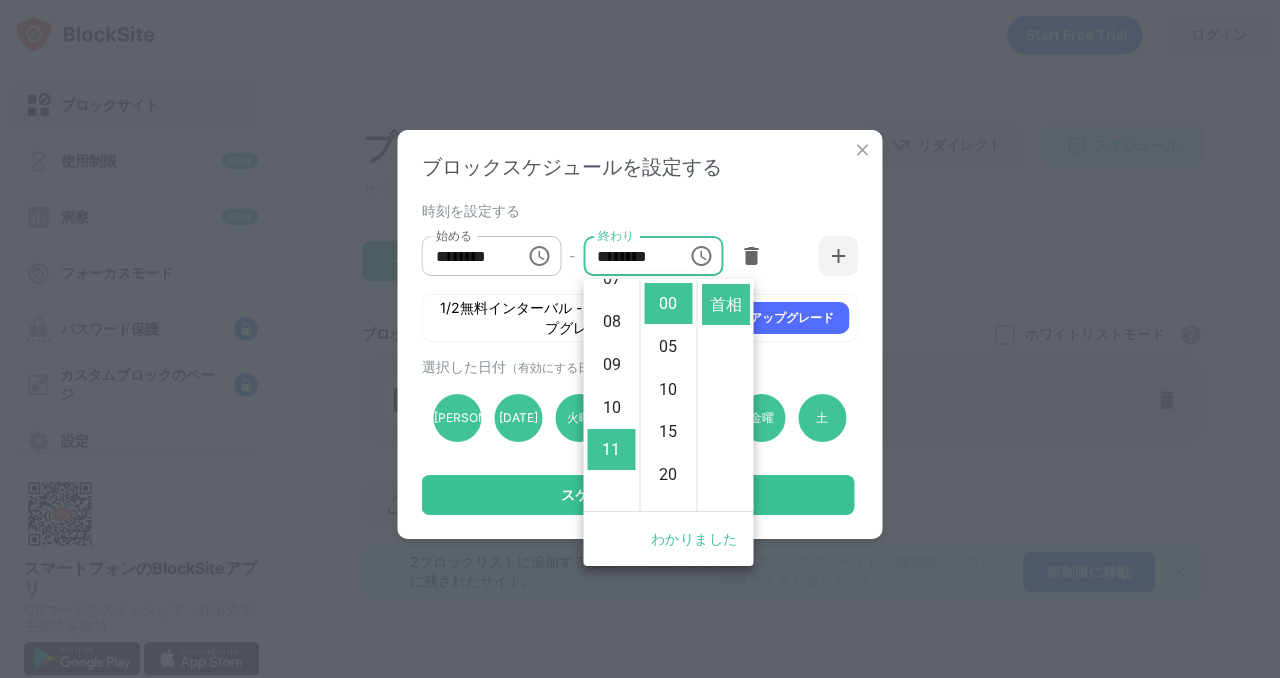 scroll, scrollTop: 0, scrollLeft: 0, axis: both 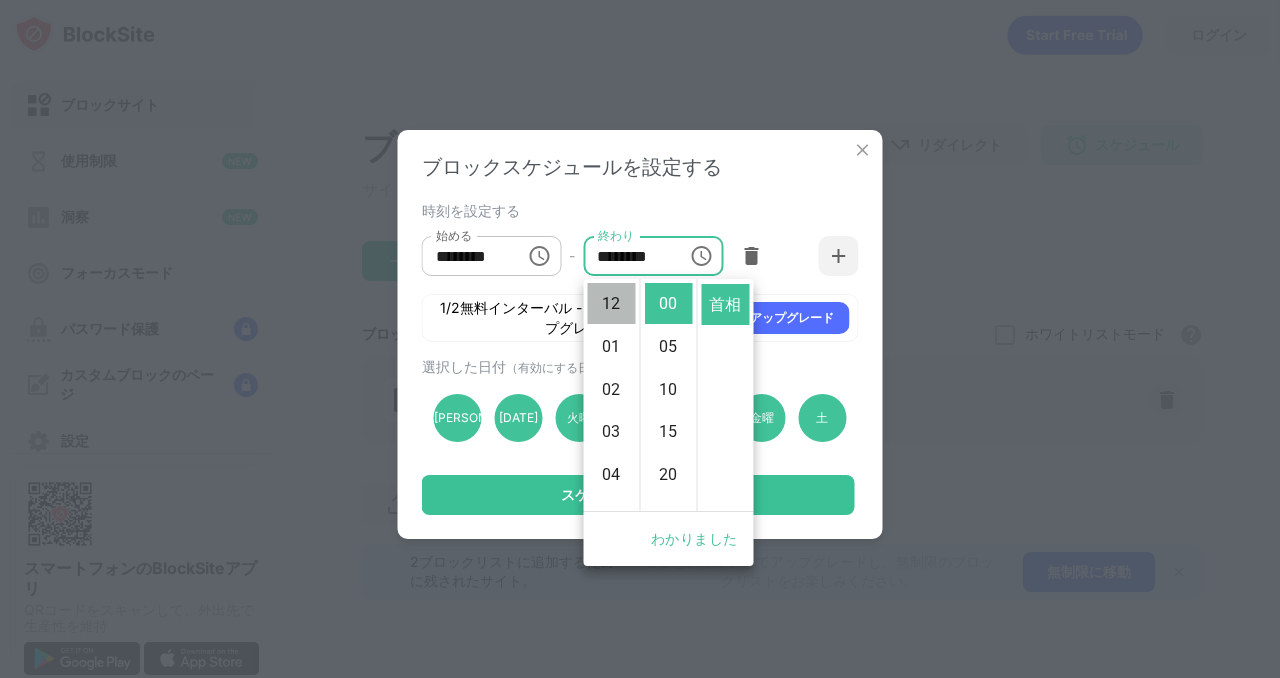 click on "12" at bounding box center (611, 303) 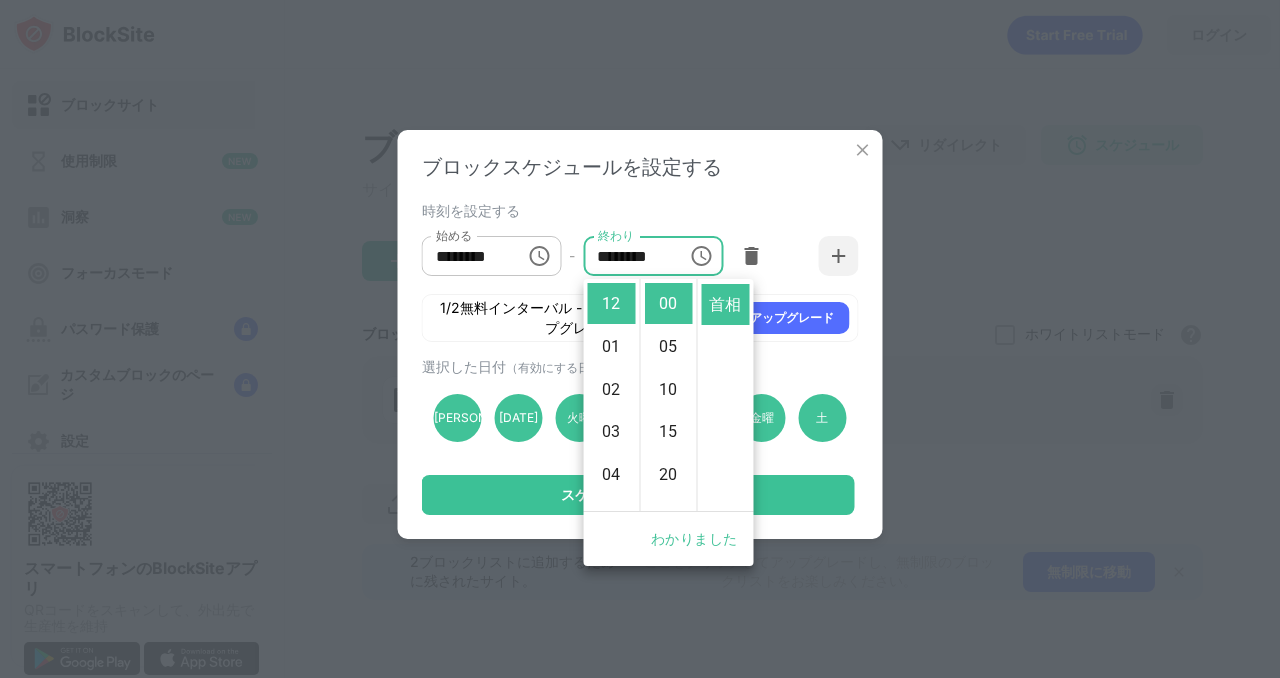 scroll, scrollTop: 0, scrollLeft: 0, axis: both 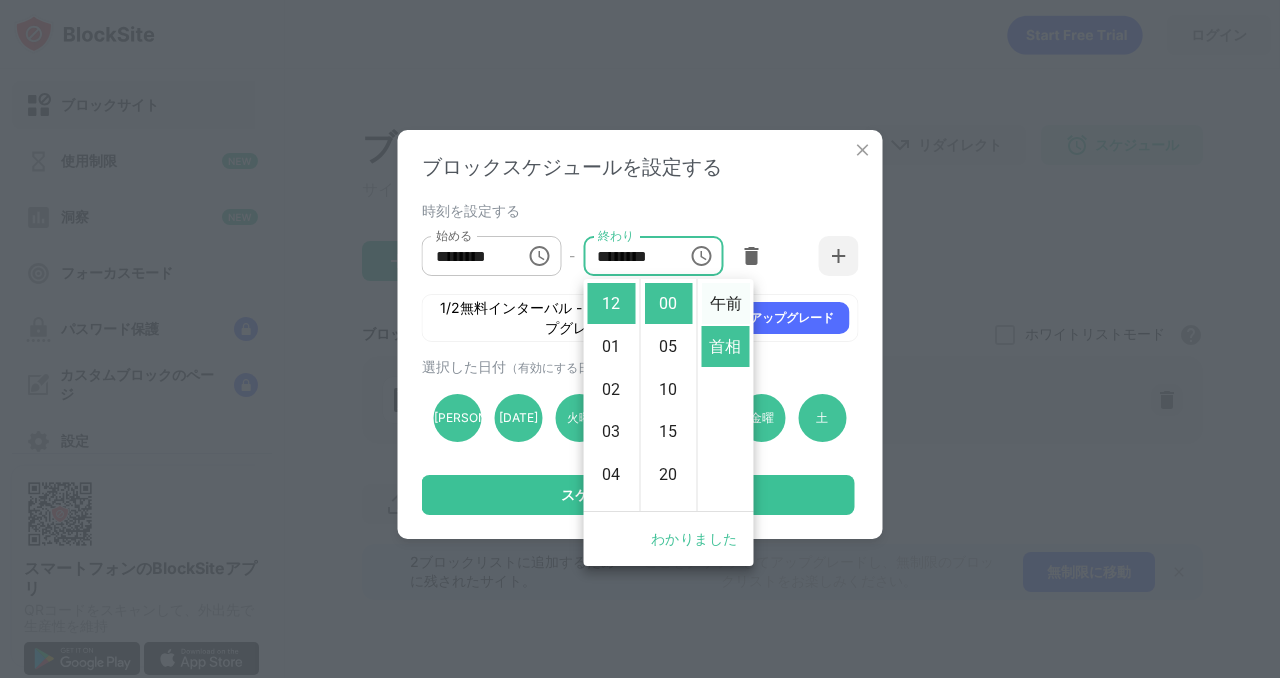 click on "午前" at bounding box center [725, 303] 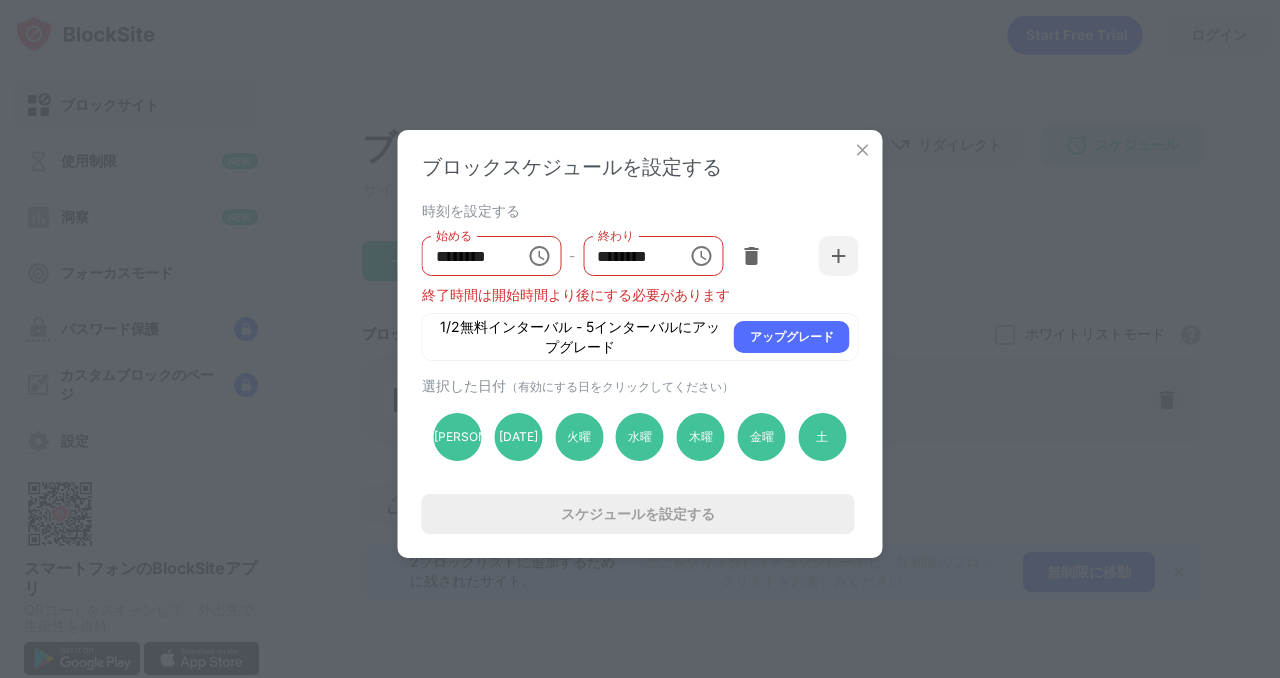 click at bounding box center (701, 256) 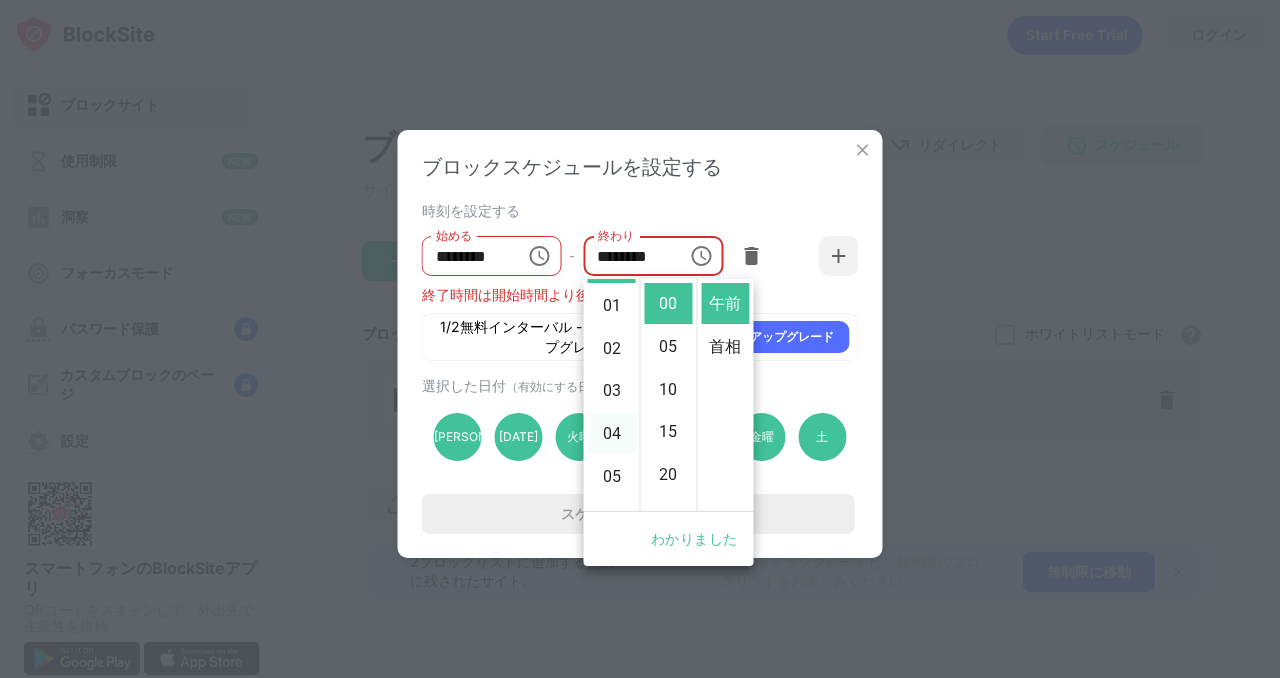scroll, scrollTop: 0, scrollLeft: 0, axis: both 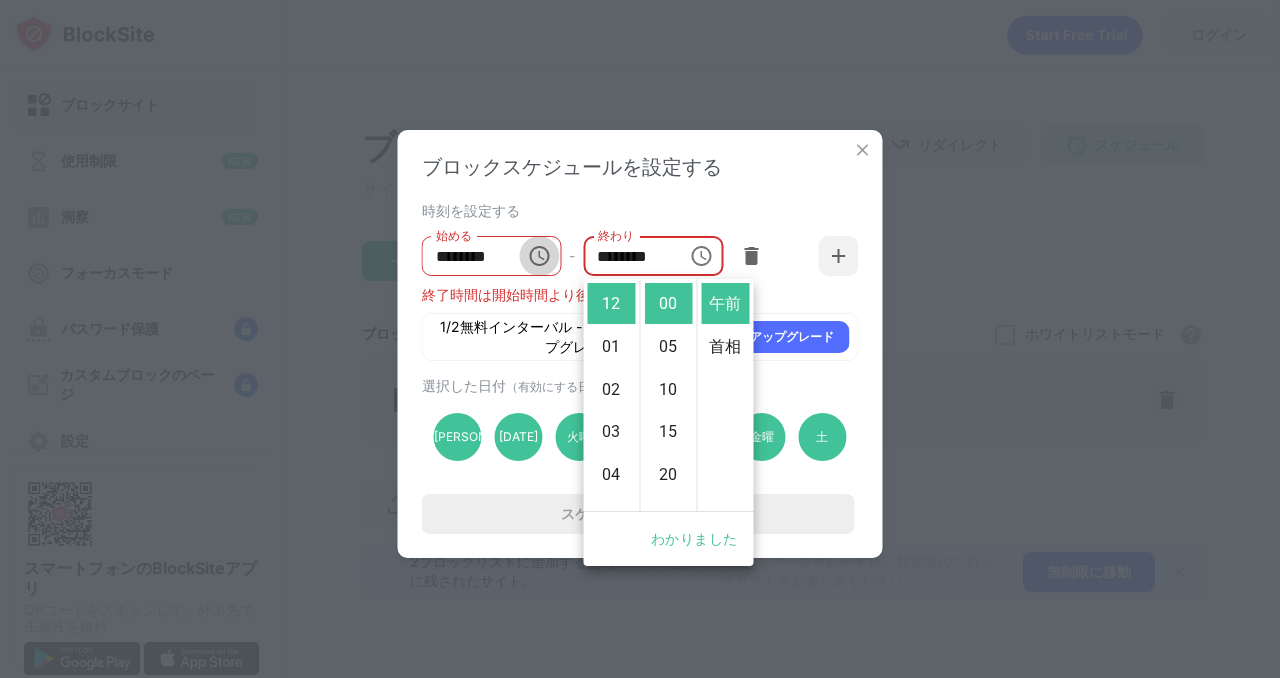 click 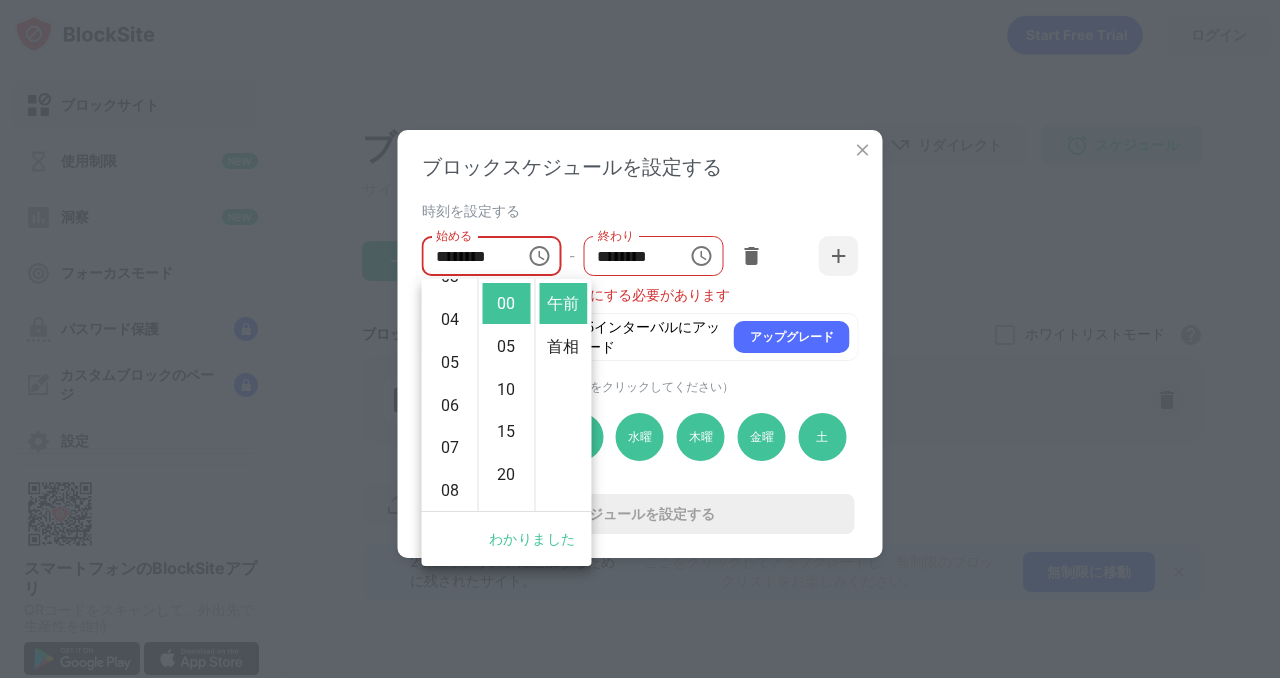 scroll, scrollTop: 167, scrollLeft: 0, axis: vertical 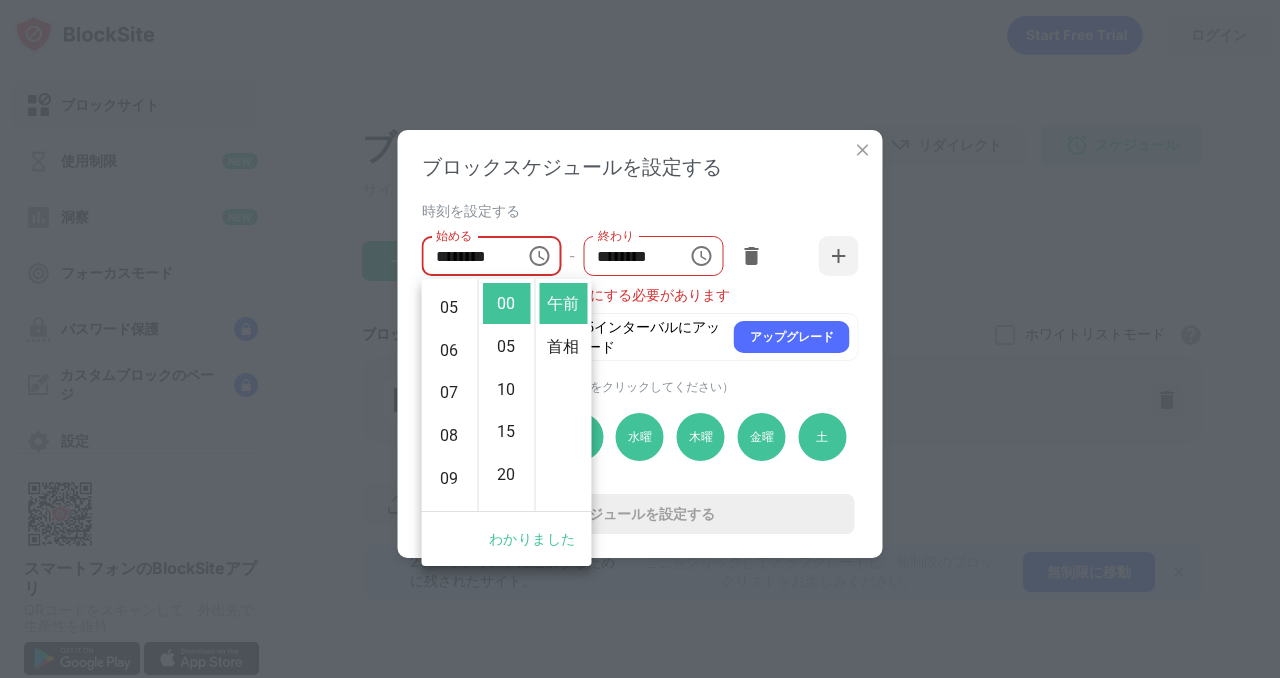 click on "終了時間は開始時間より後にする必要があります" at bounding box center [576, 294] 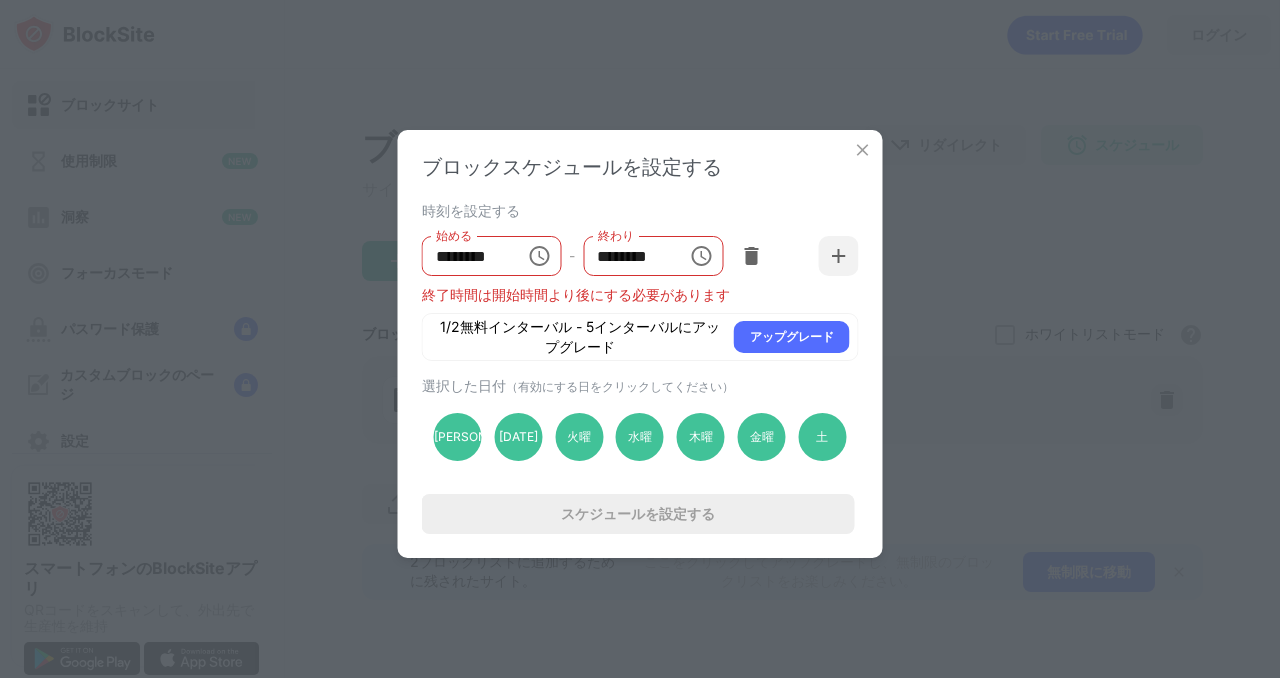 scroll, scrollTop: 0, scrollLeft: 0, axis: both 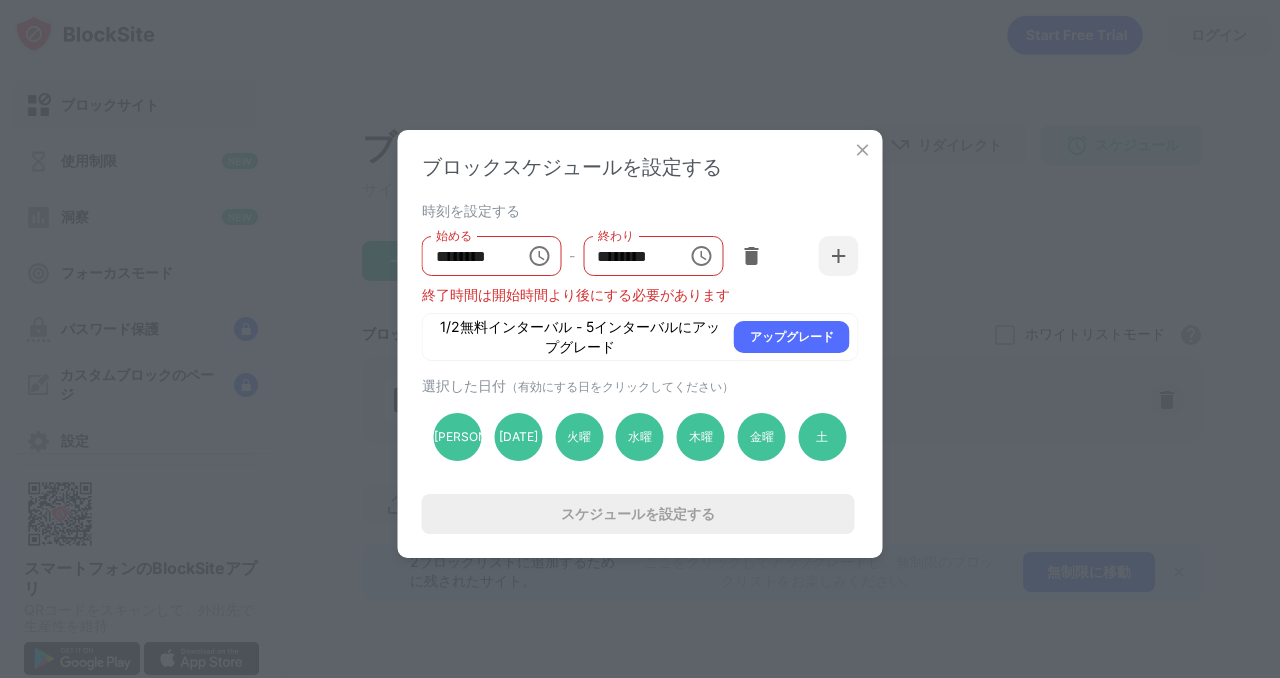 click at bounding box center (701, 256) 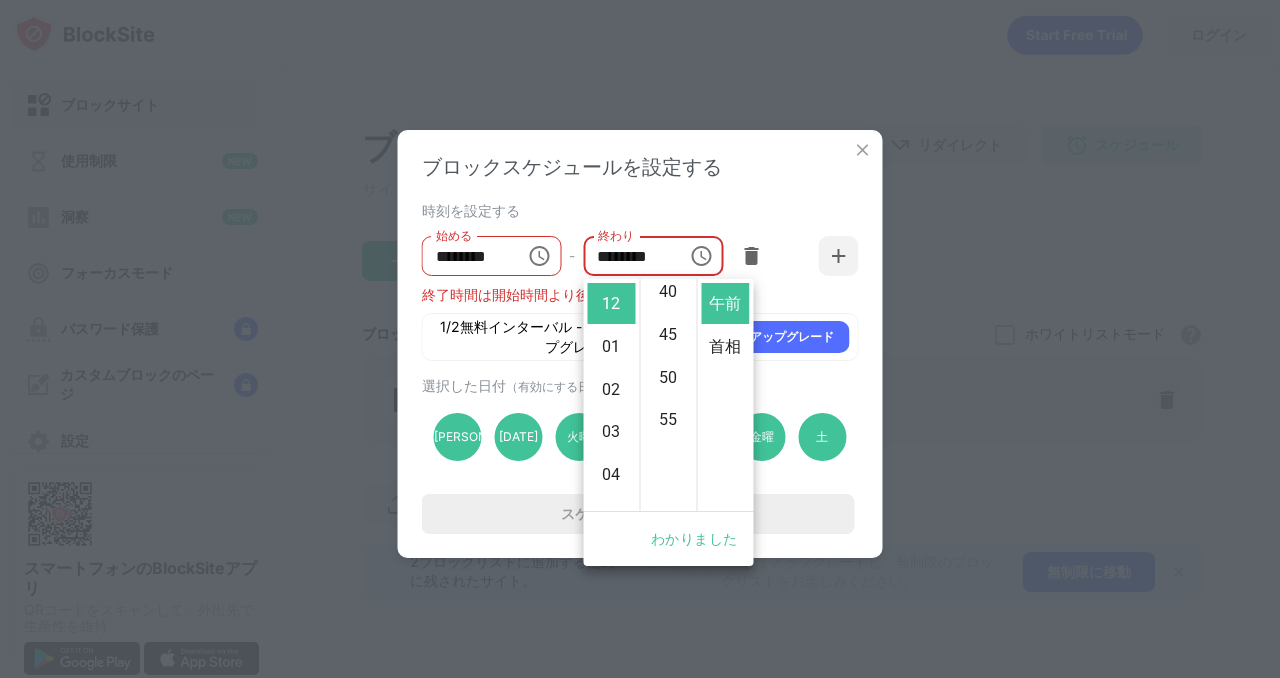 scroll, scrollTop: 477, scrollLeft: 0, axis: vertical 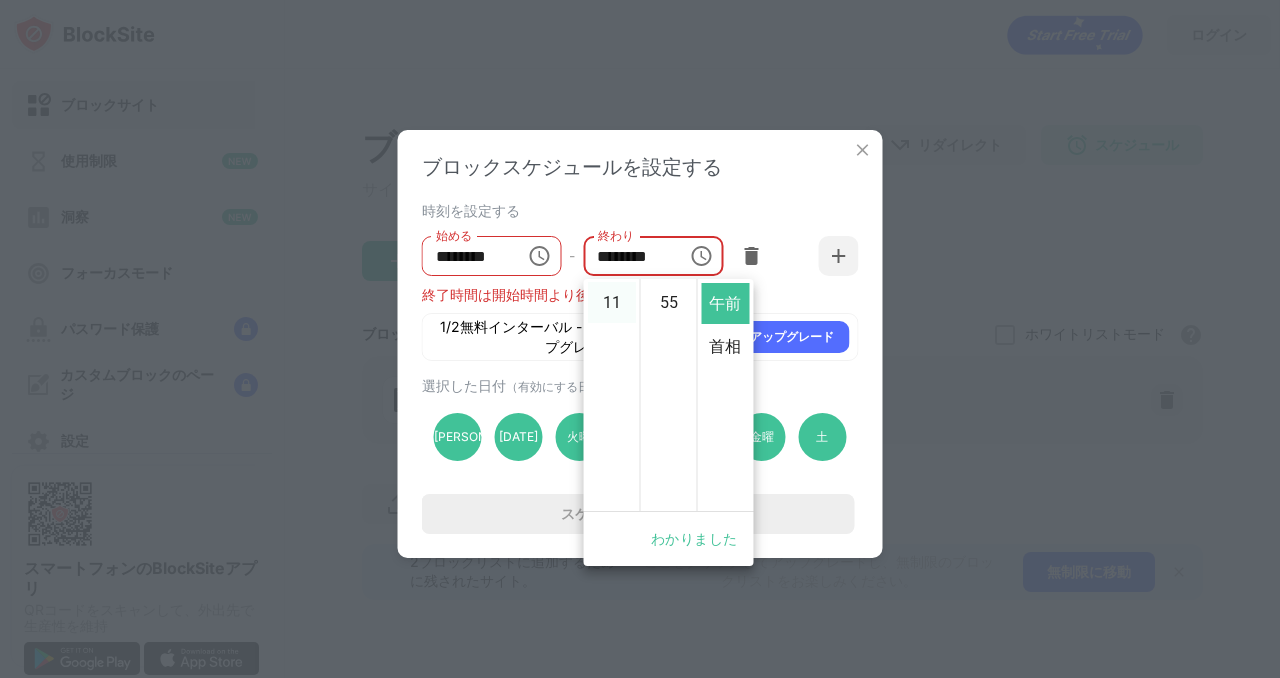 click on "11" at bounding box center (611, 302) 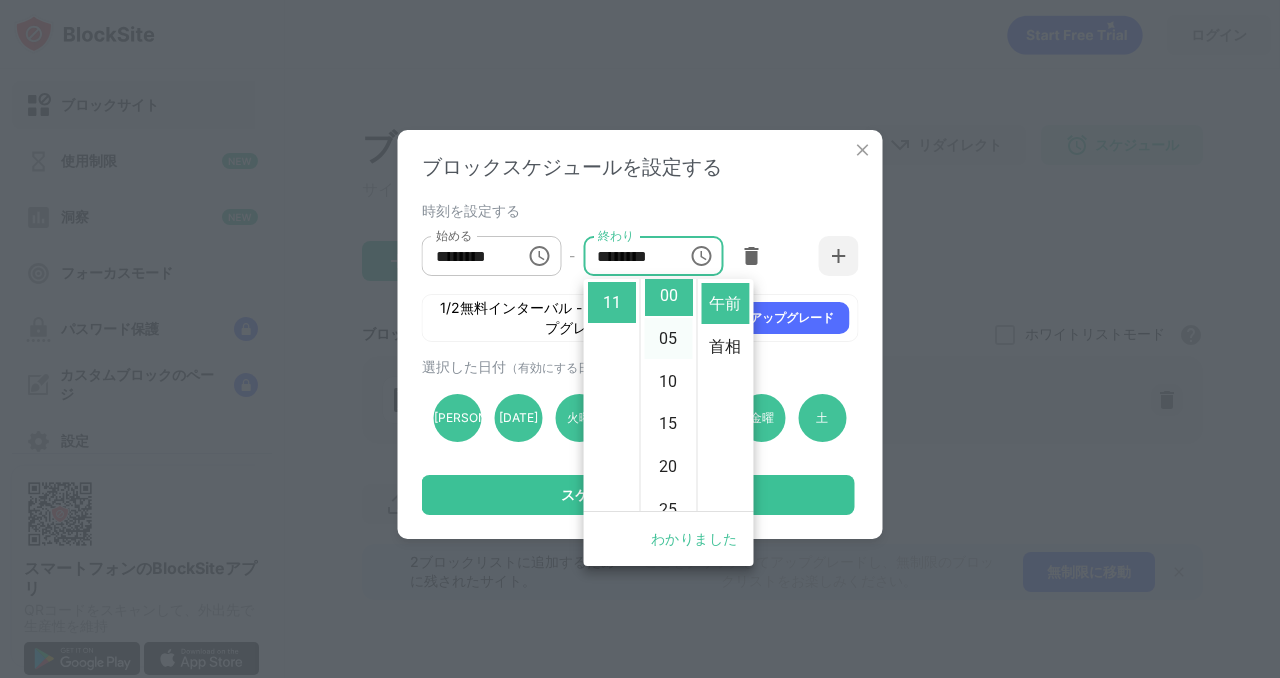 scroll, scrollTop: 0, scrollLeft: 0, axis: both 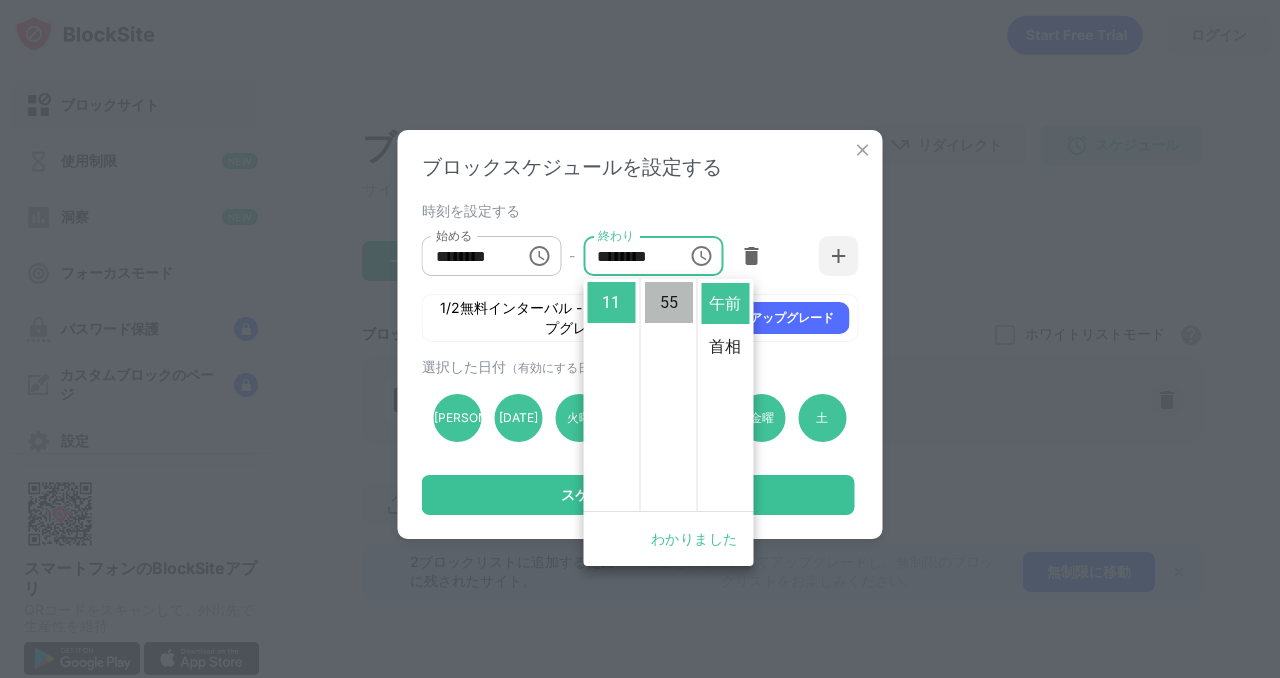 click on "55" at bounding box center (668, 302) 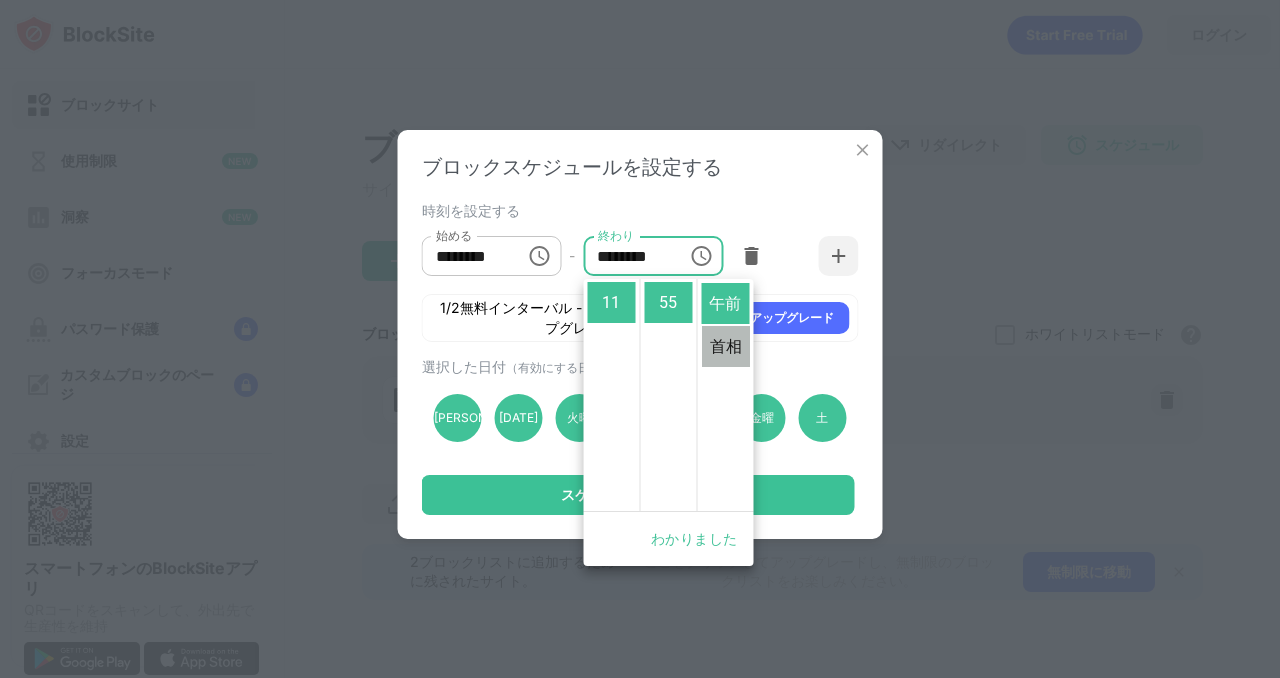 click on "首相" at bounding box center (725, 346) 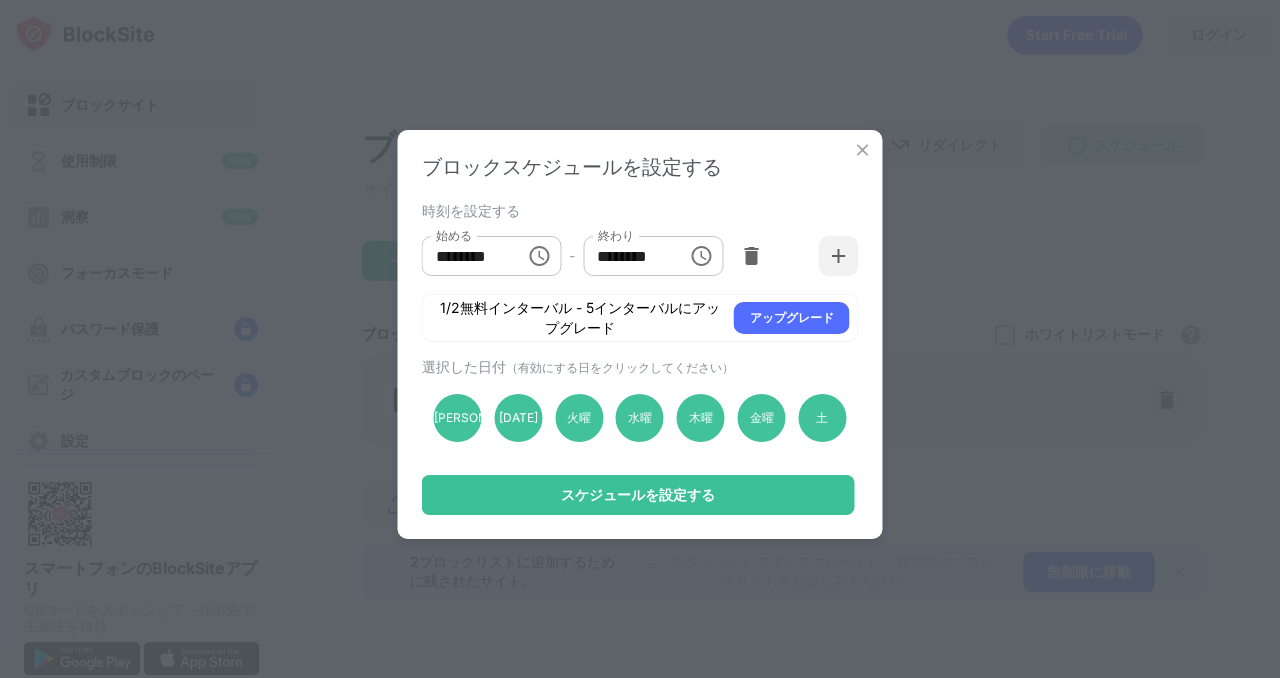 scroll, scrollTop: 43, scrollLeft: 0, axis: vertical 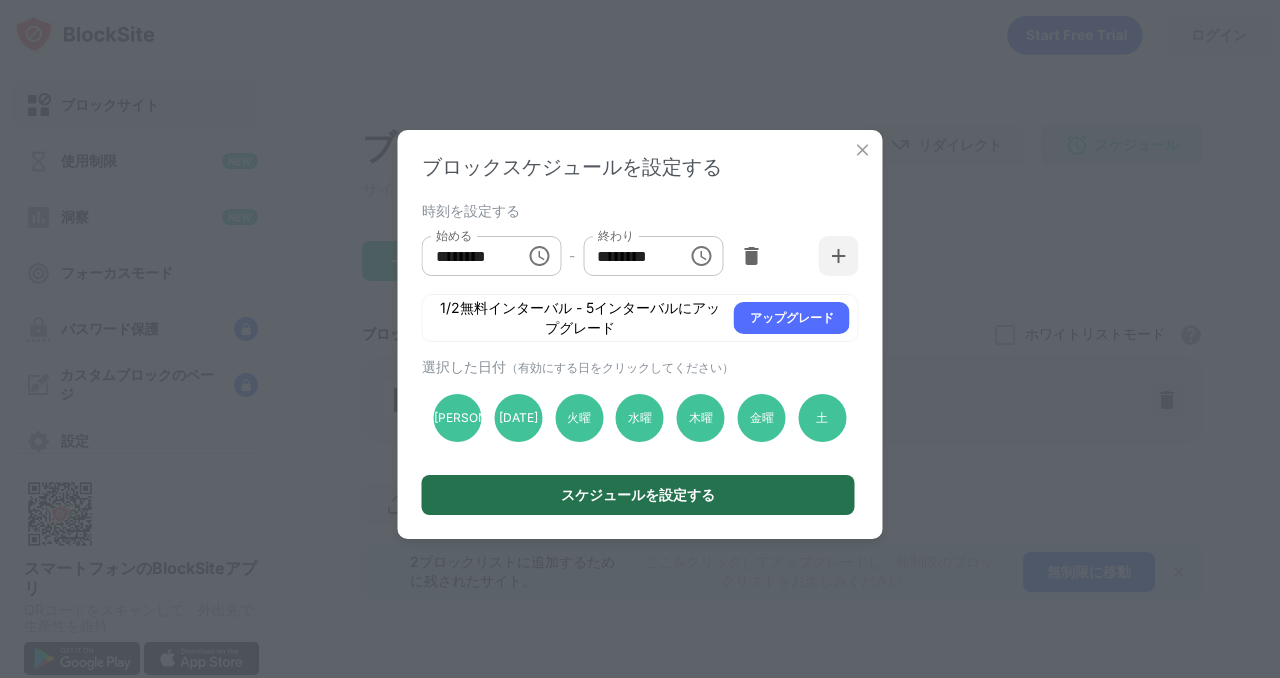 click on "スケジュールを設定する" at bounding box center [638, 494] 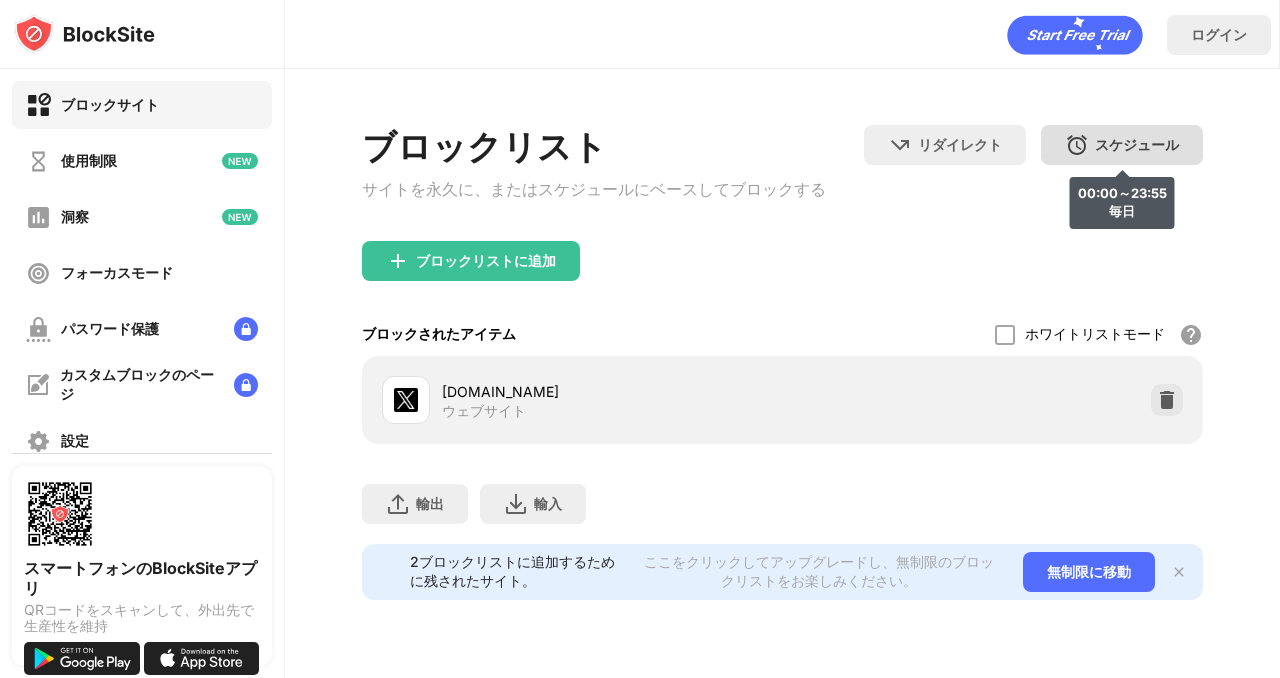 click on "スケジュール" at bounding box center (1137, 144) 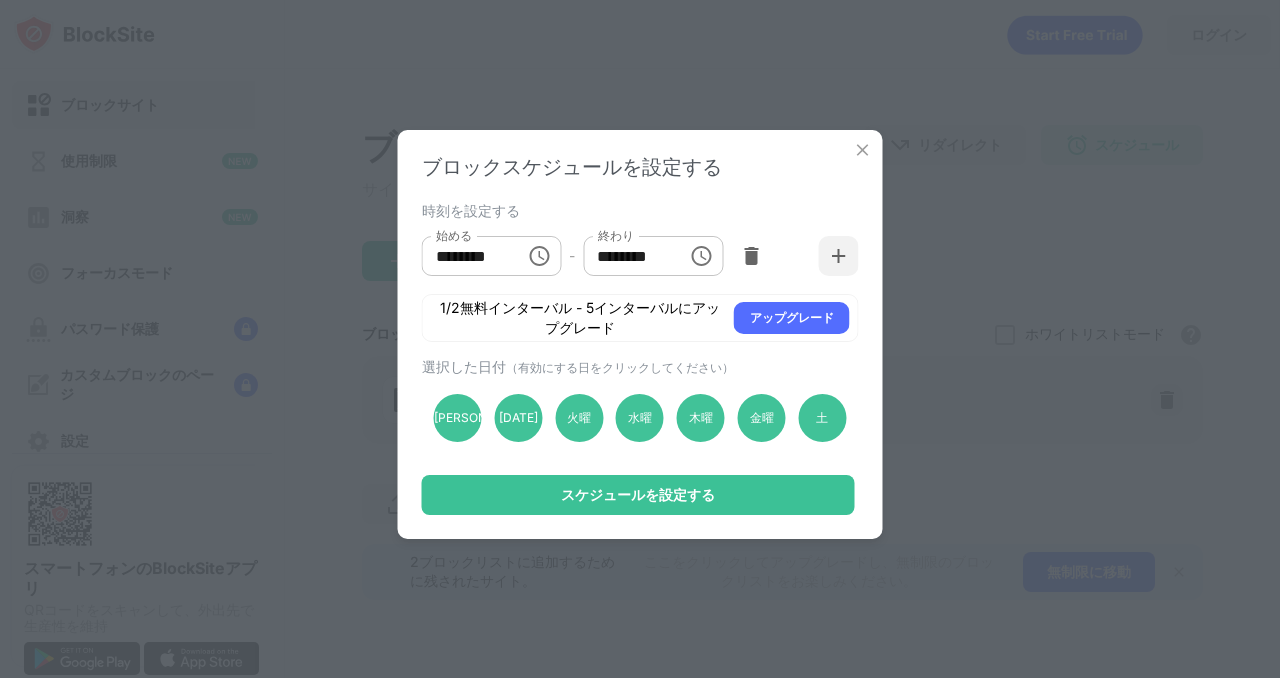 click 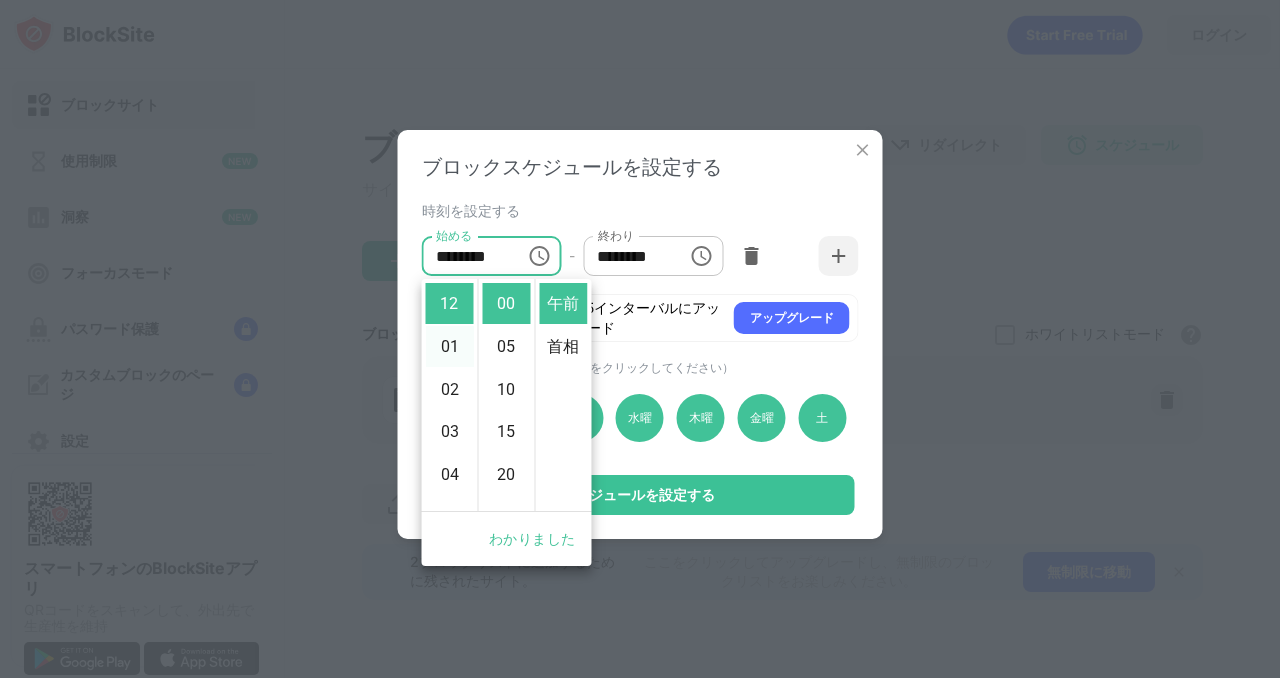 scroll, scrollTop: 477, scrollLeft: 0, axis: vertical 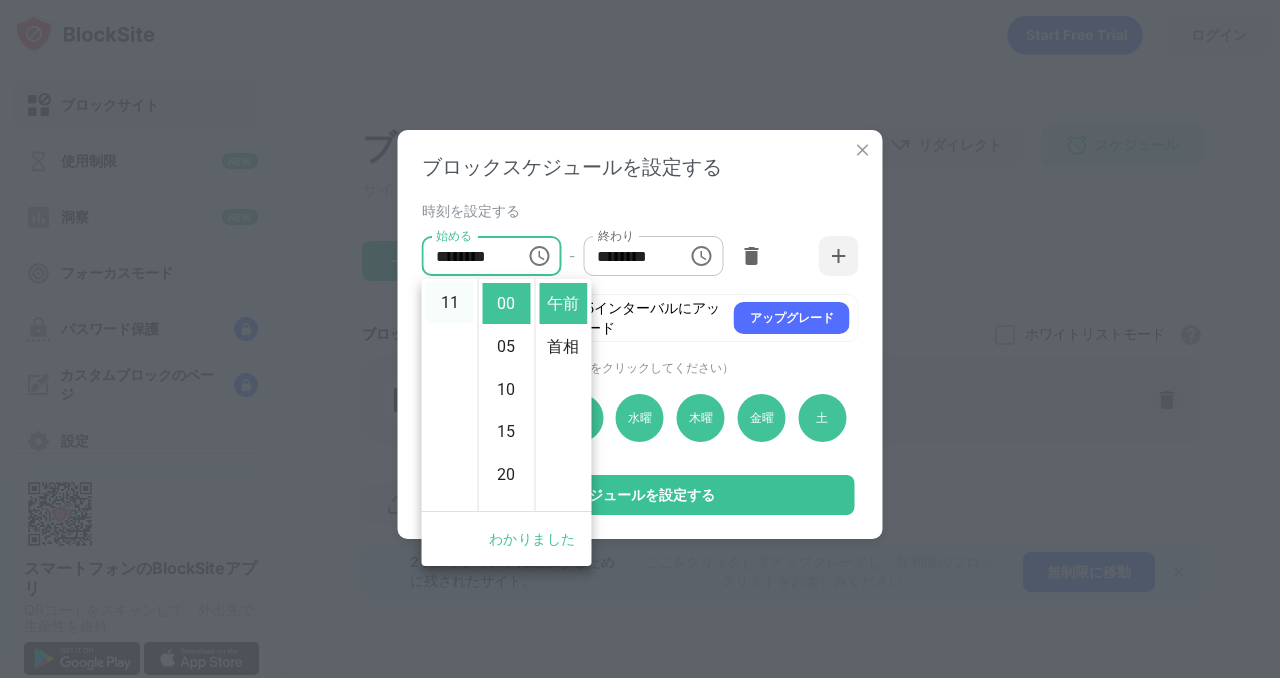 click on "11" at bounding box center (449, 302) 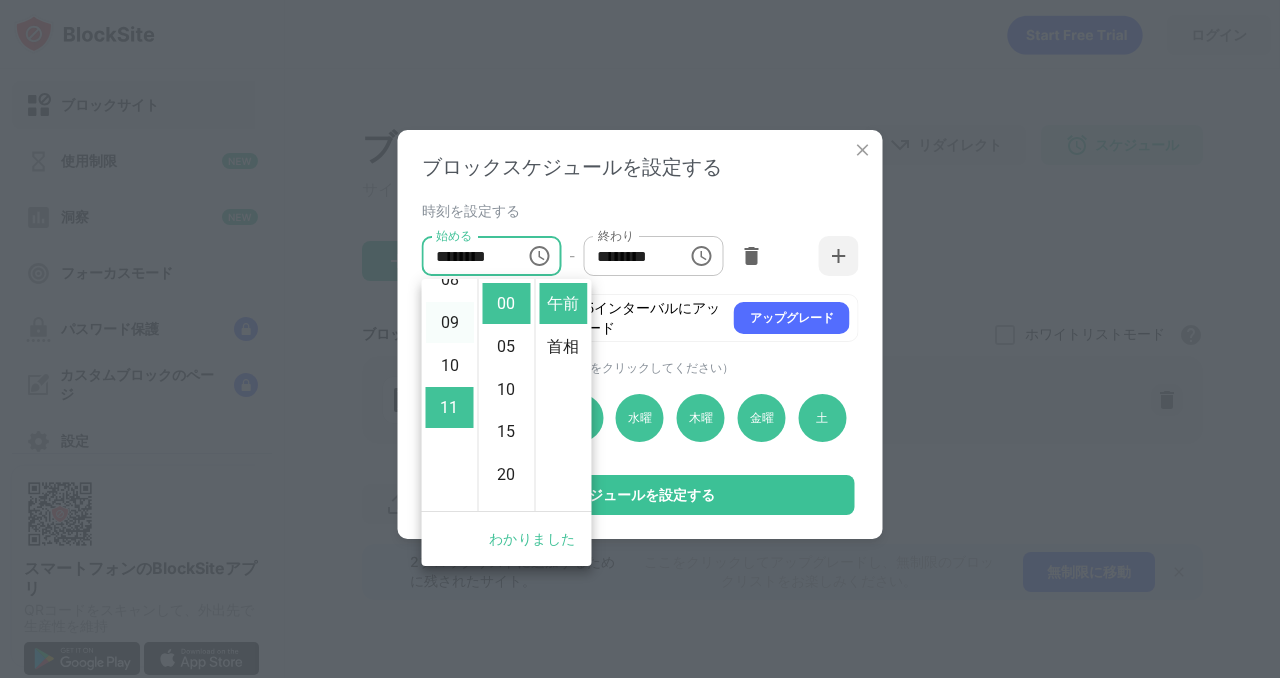 scroll, scrollTop: 302, scrollLeft: 0, axis: vertical 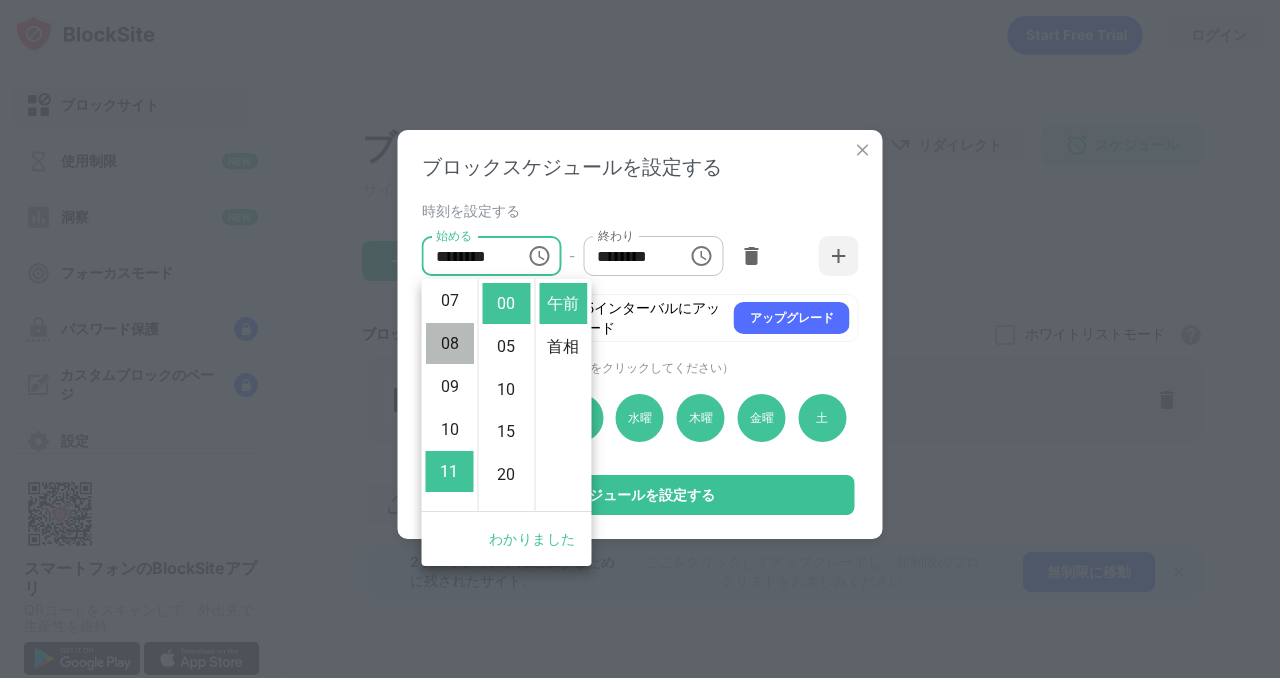 click on "08" at bounding box center [449, 343] 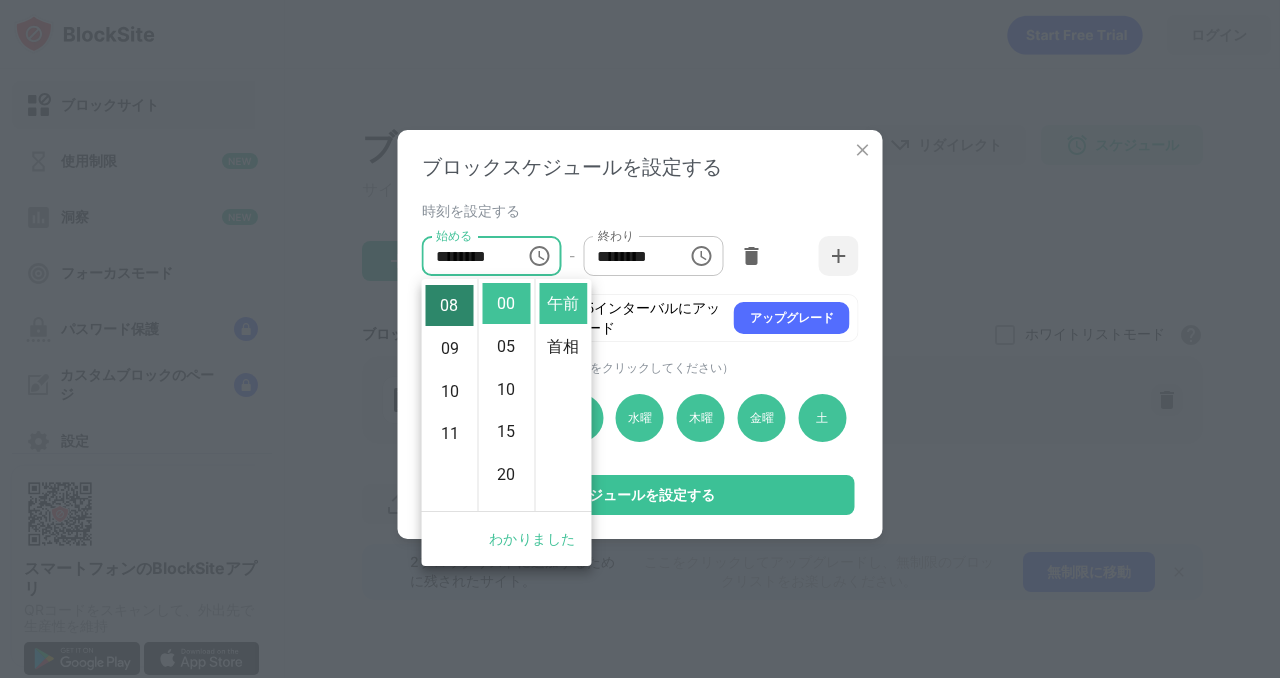 scroll, scrollTop: 346, scrollLeft: 0, axis: vertical 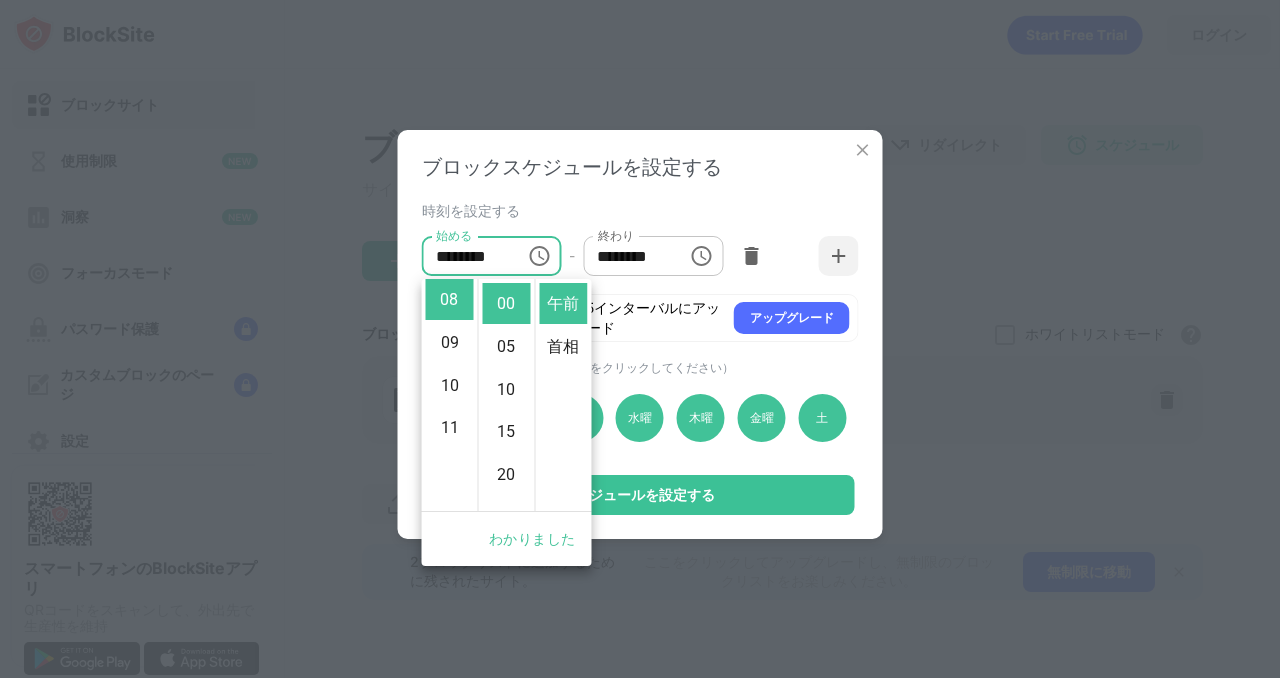 click 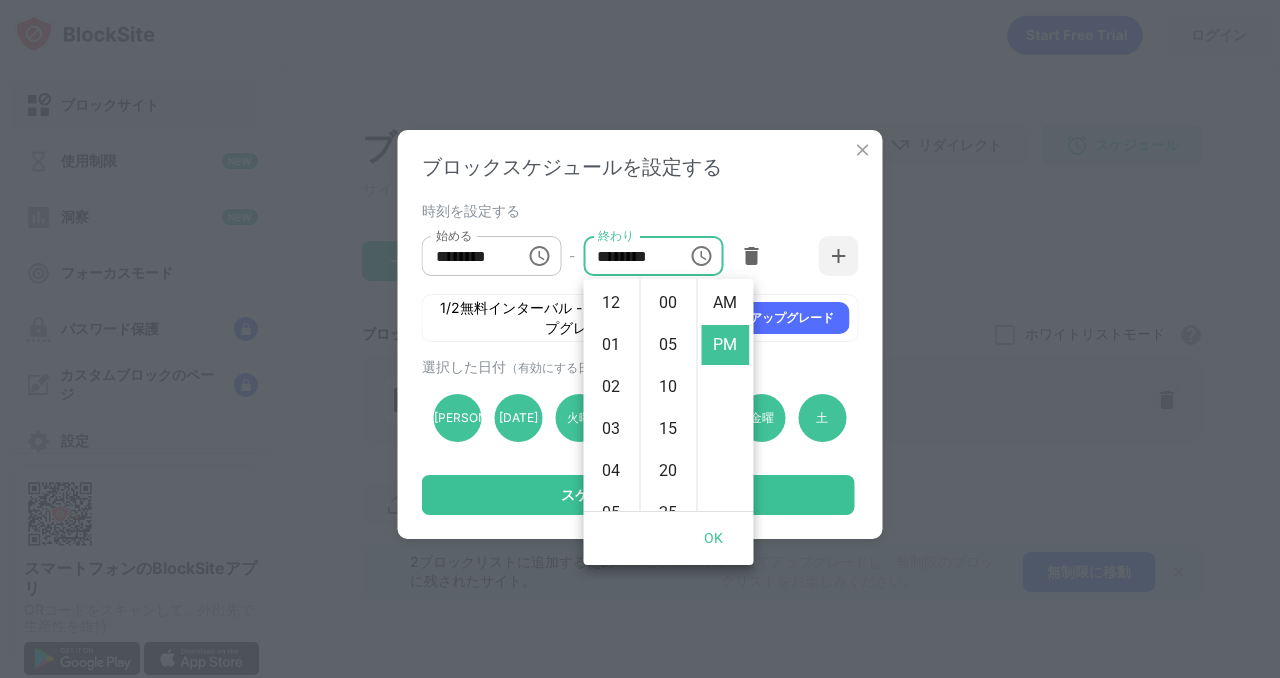 scroll, scrollTop: 474, scrollLeft: 0, axis: vertical 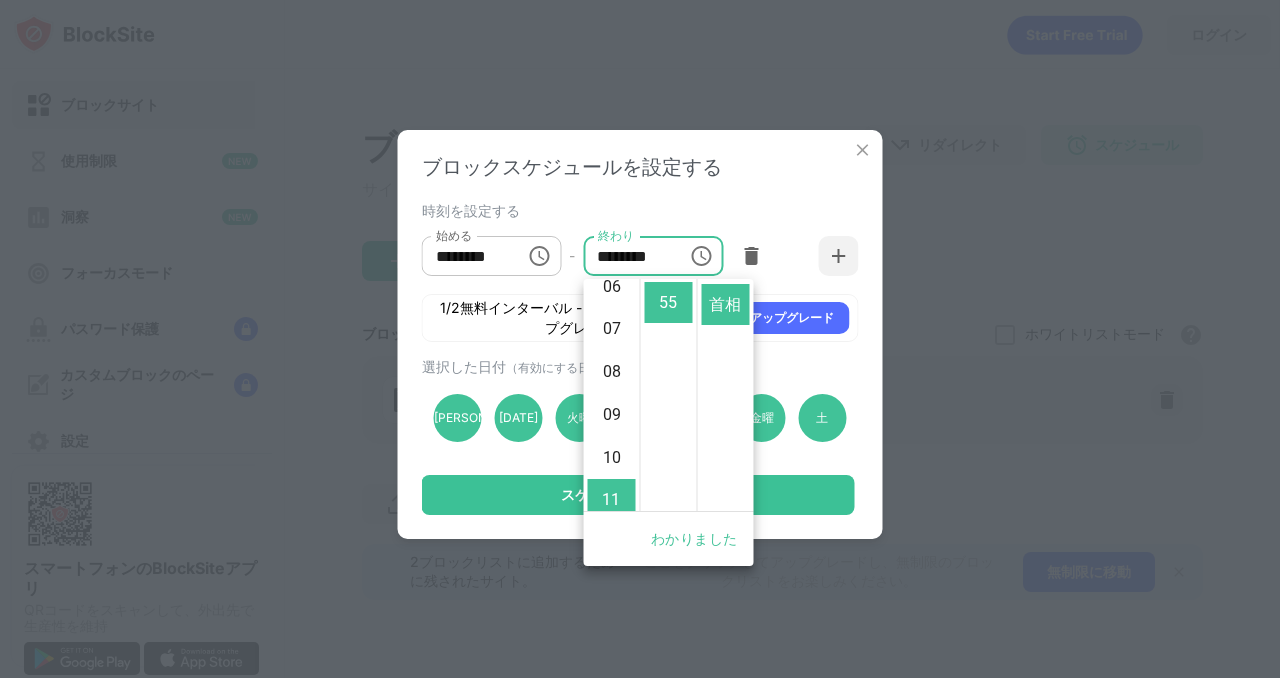 click on "07" at bounding box center (612, 328) 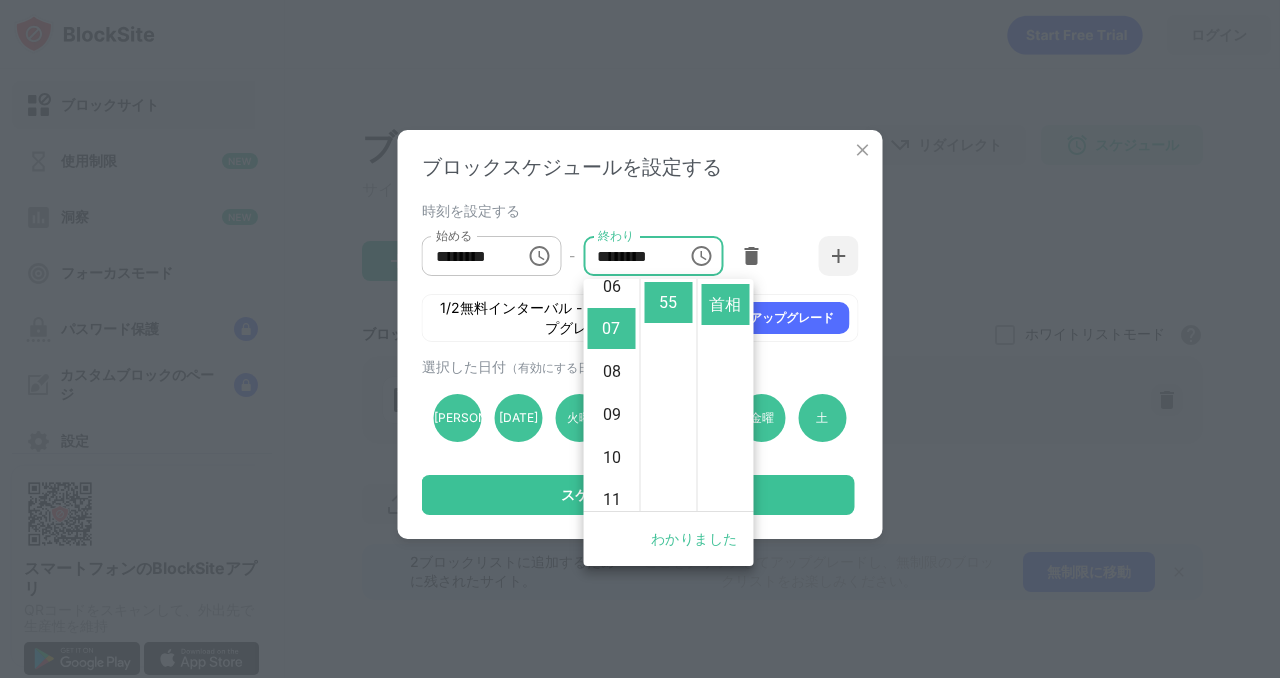 scroll, scrollTop: 303, scrollLeft: 0, axis: vertical 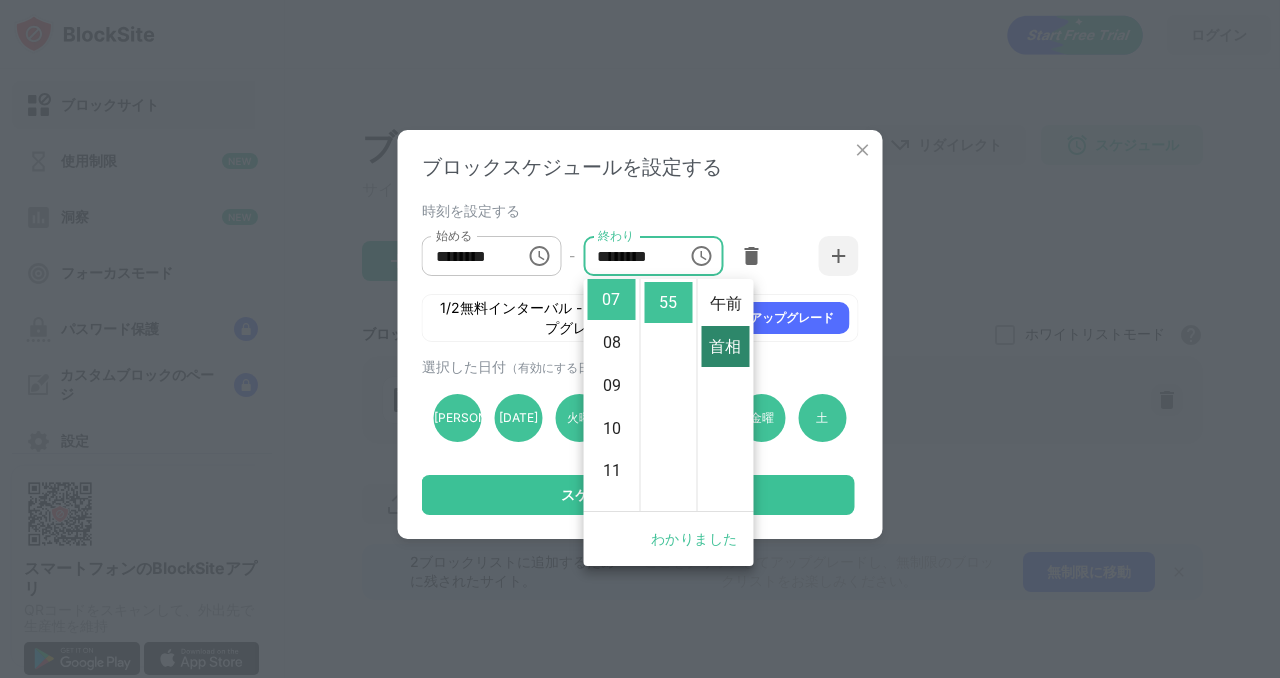 click on "午前" at bounding box center (725, 303) 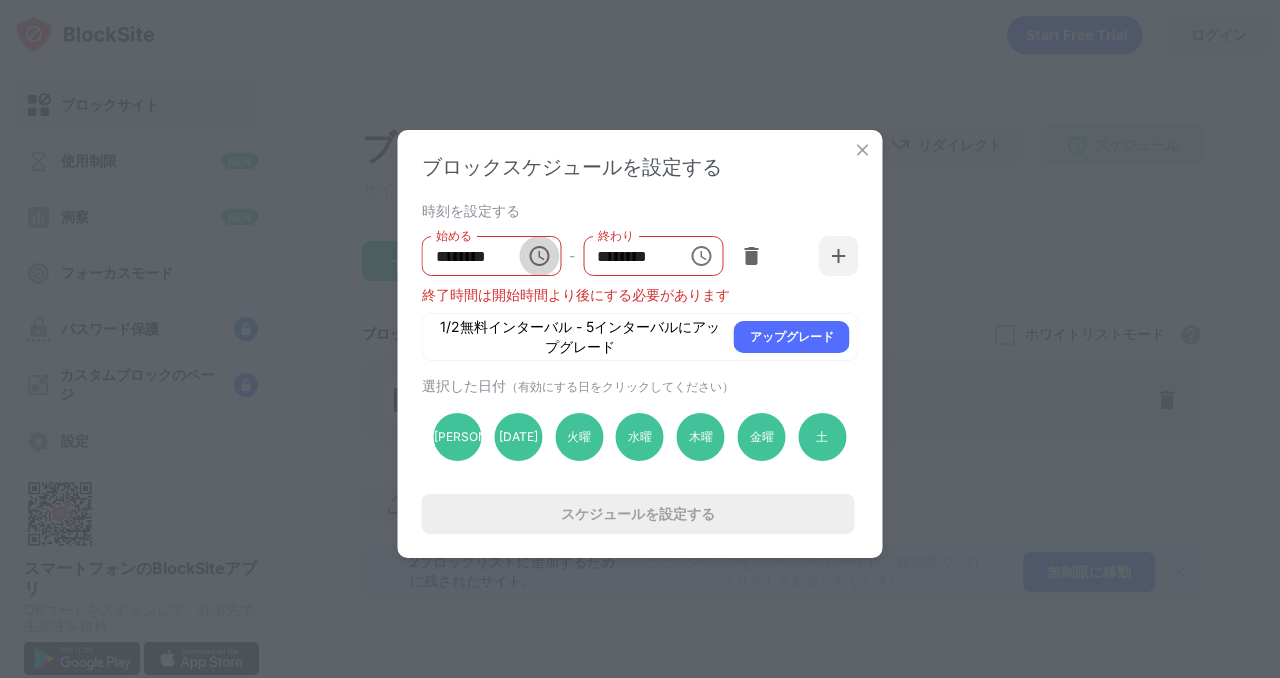 click 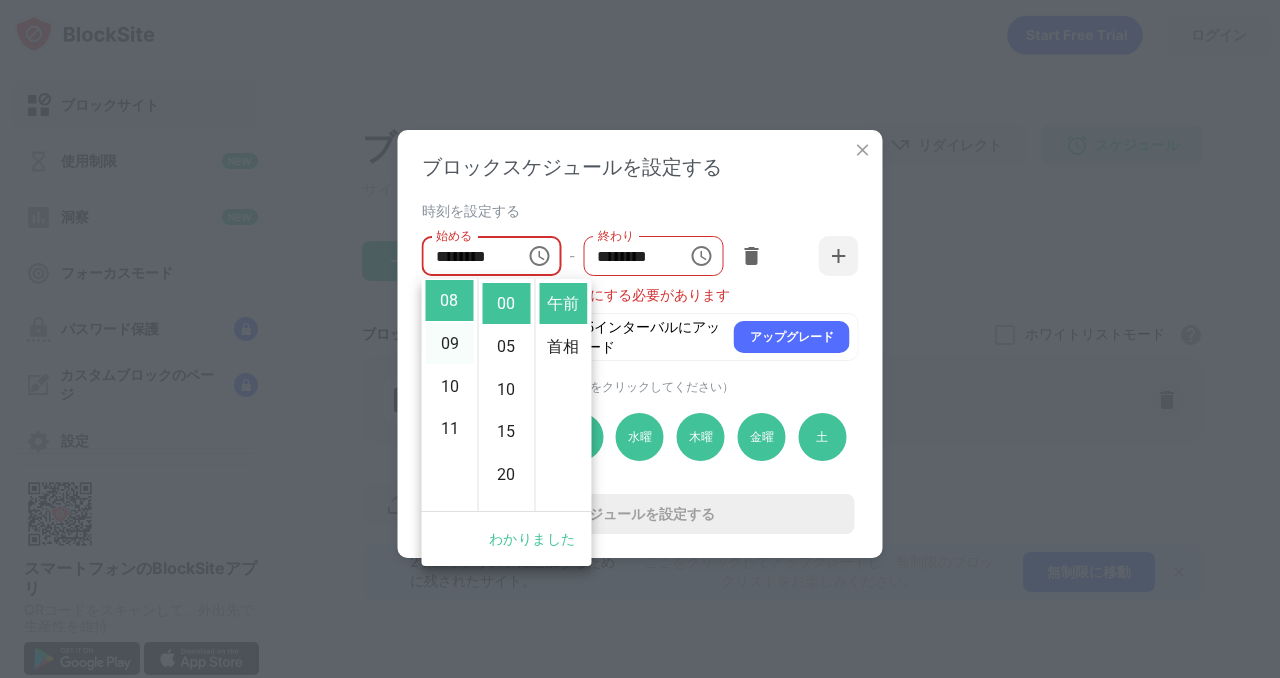 scroll, scrollTop: 0, scrollLeft: 0, axis: both 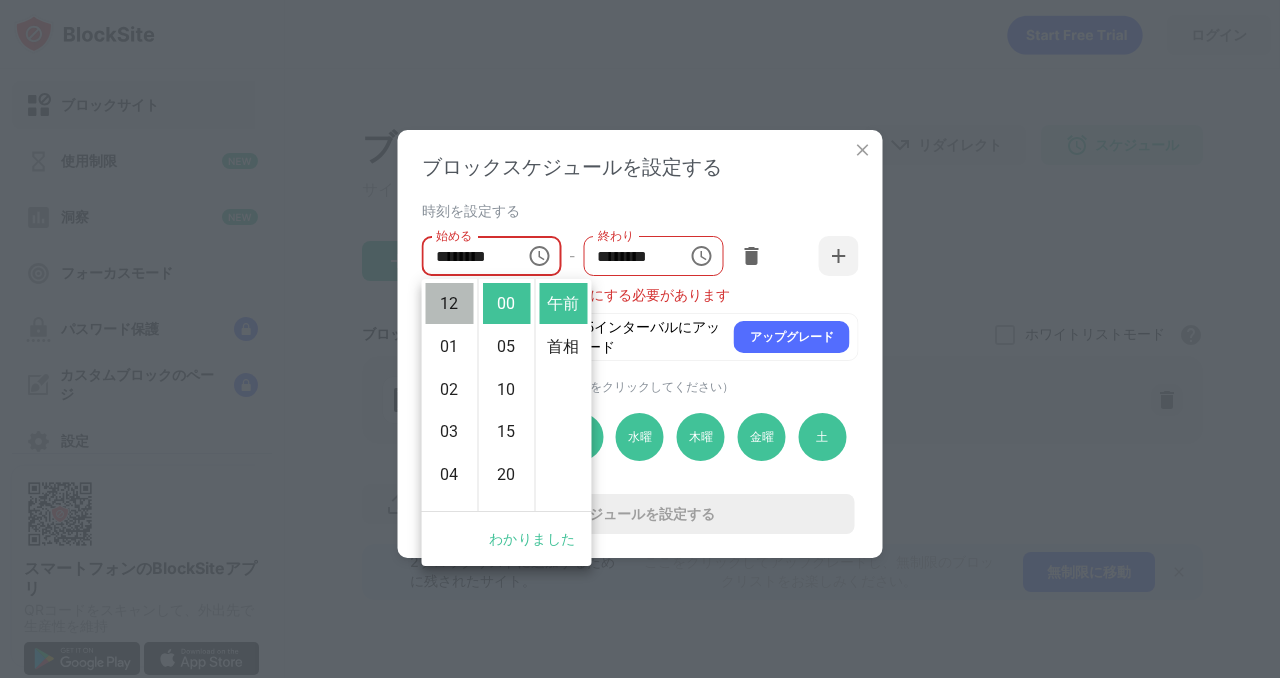 click on "12" at bounding box center (449, 303) 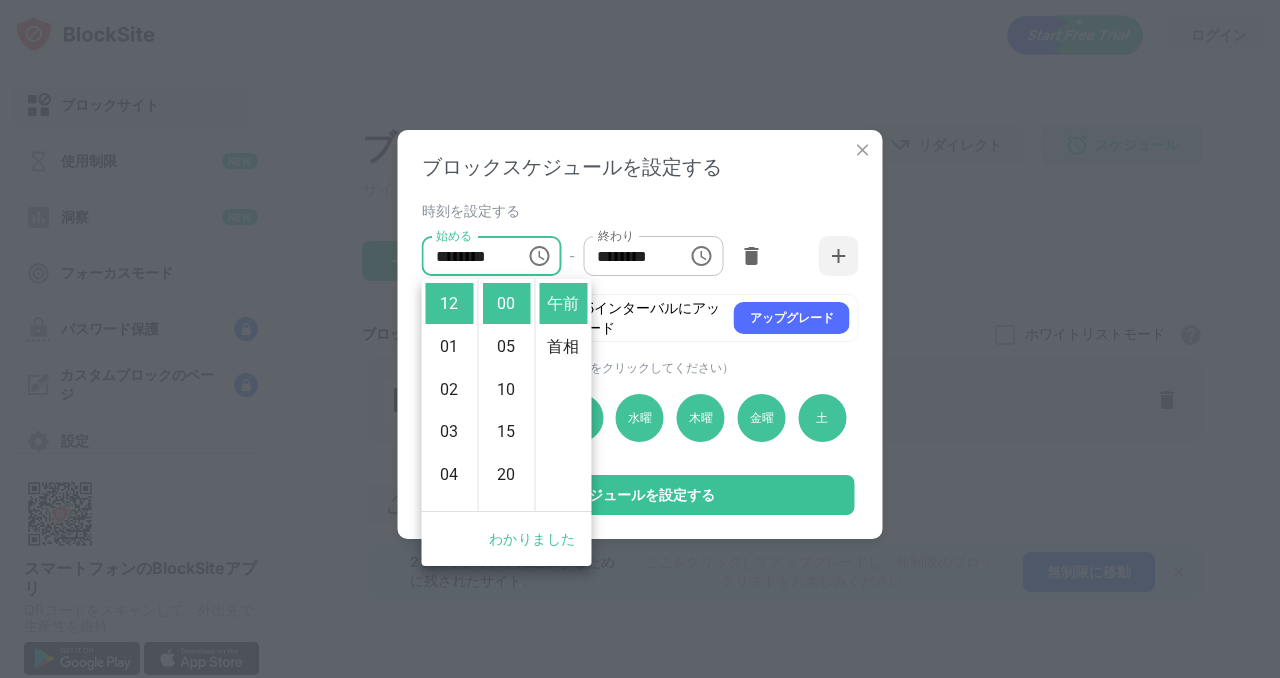 click 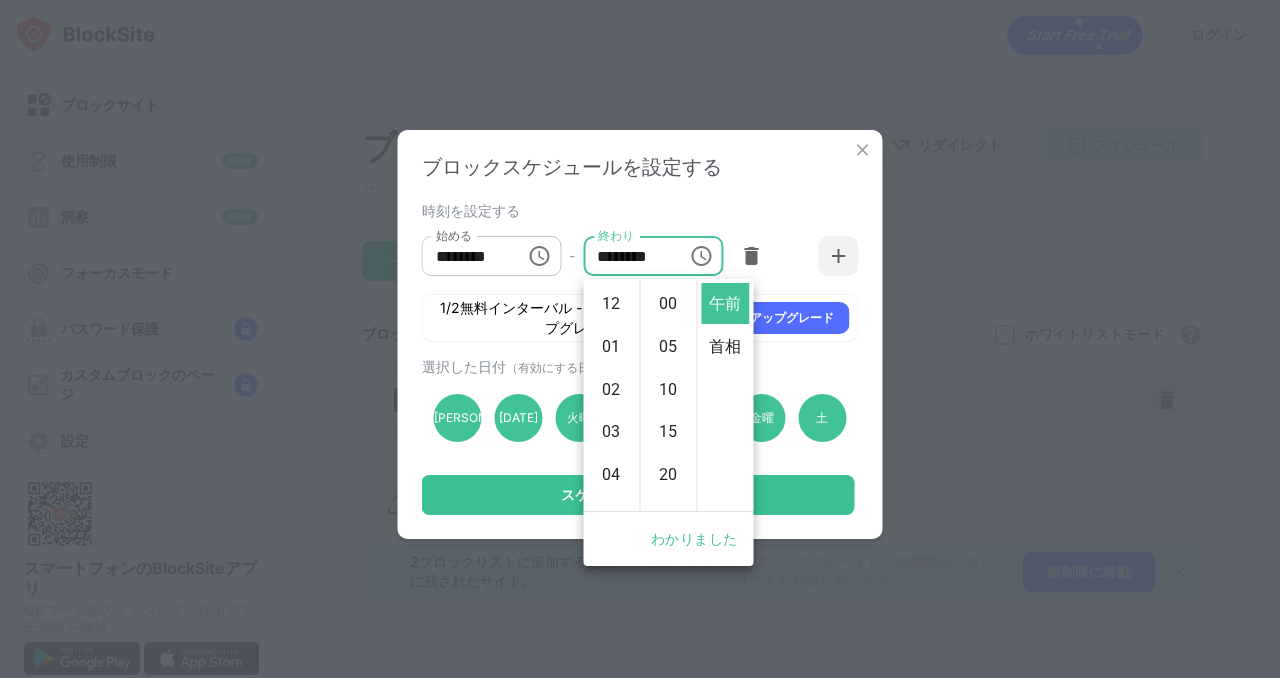 scroll, scrollTop: 301, scrollLeft: 0, axis: vertical 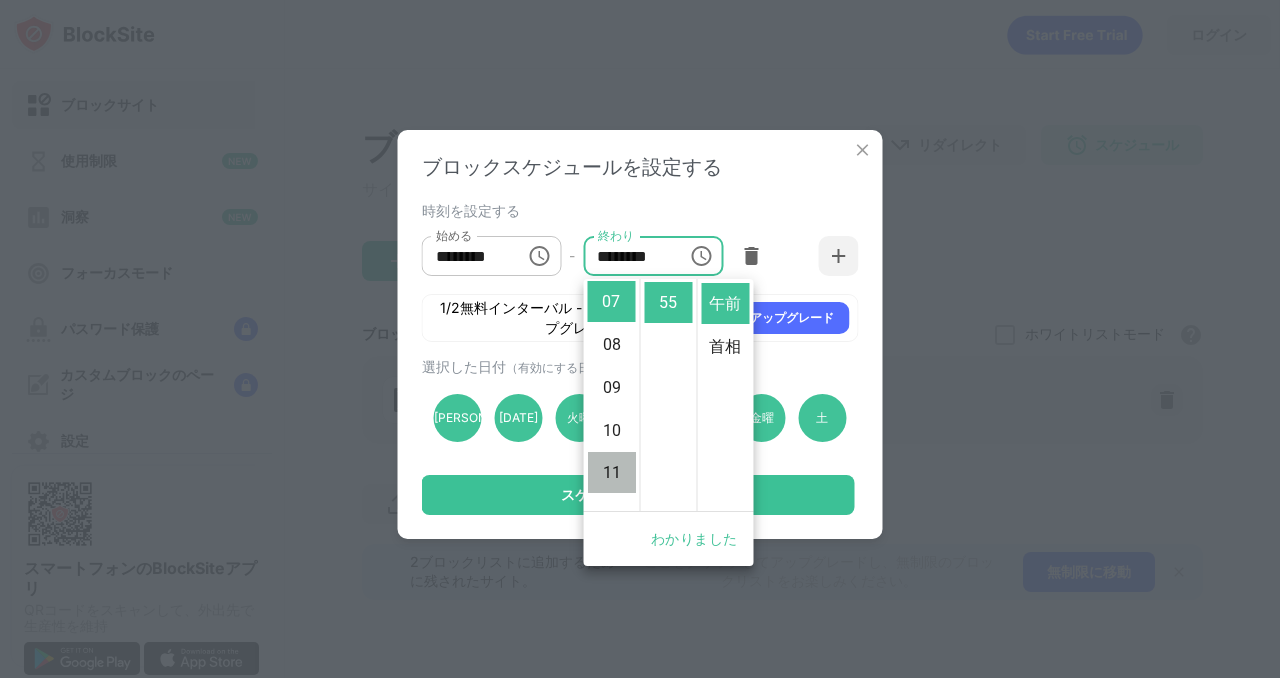 click on "11" at bounding box center (611, 472) 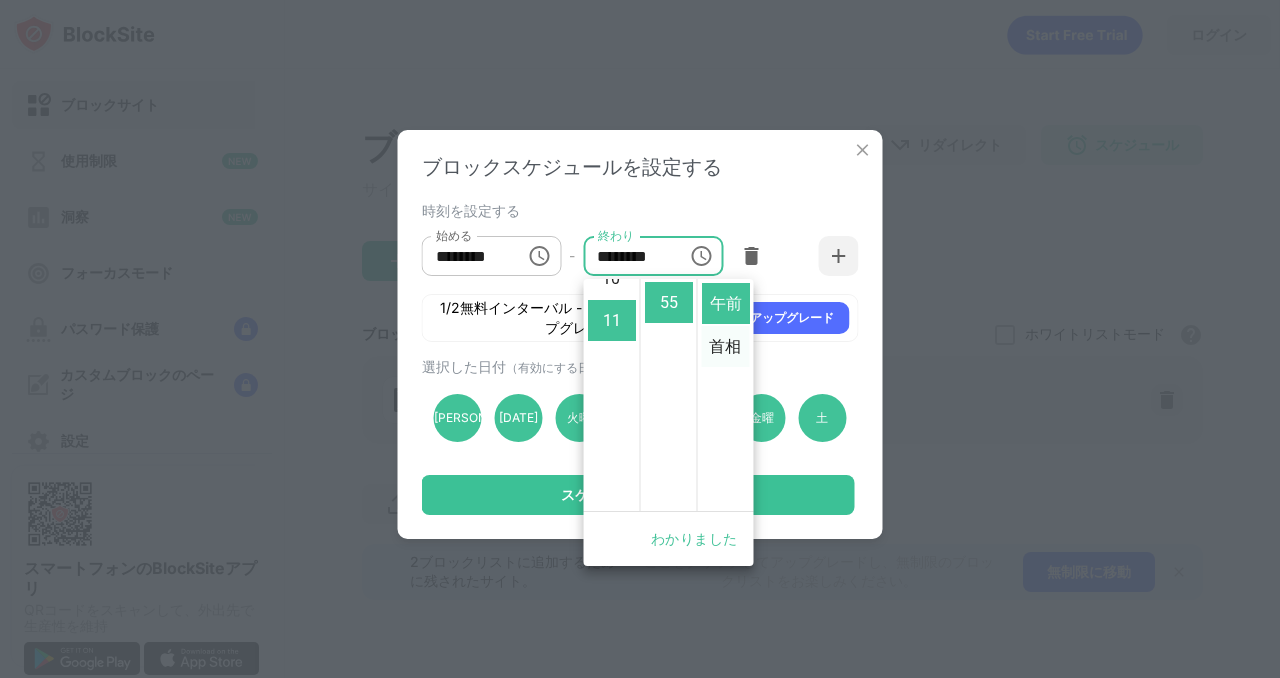 scroll, scrollTop: 476, scrollLeft: 0, axis: vertical 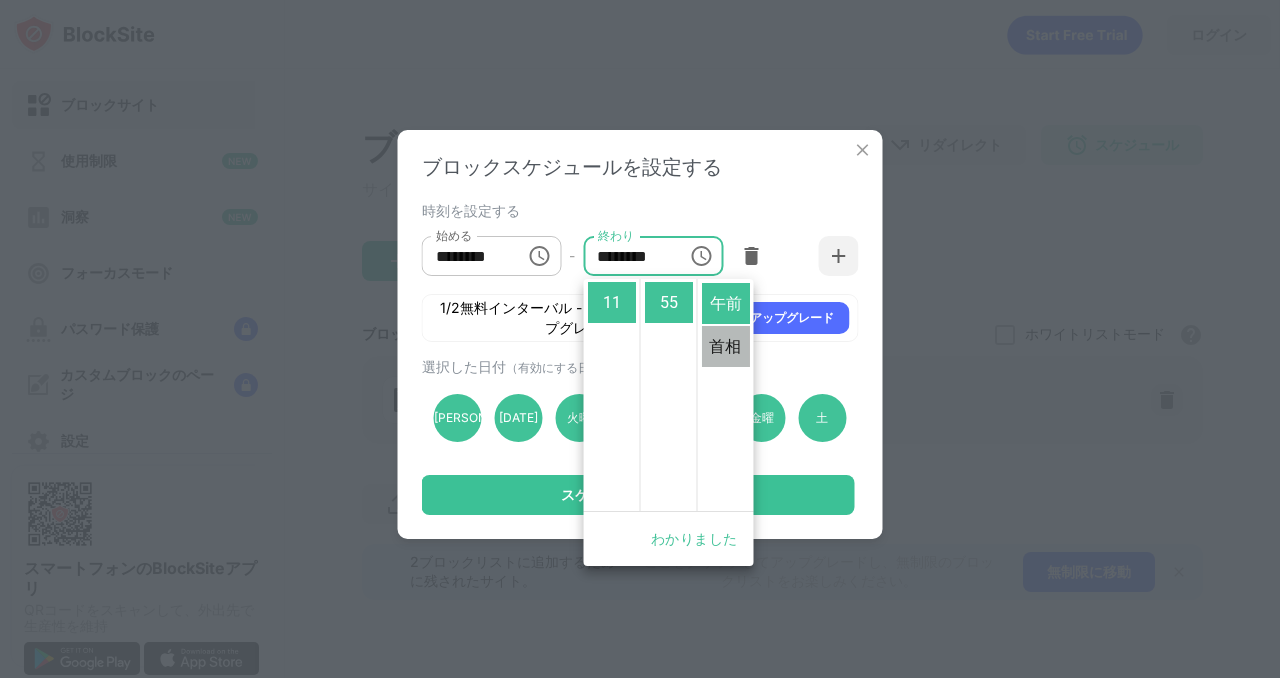 click on "首相" at bounding box center [725, 346] 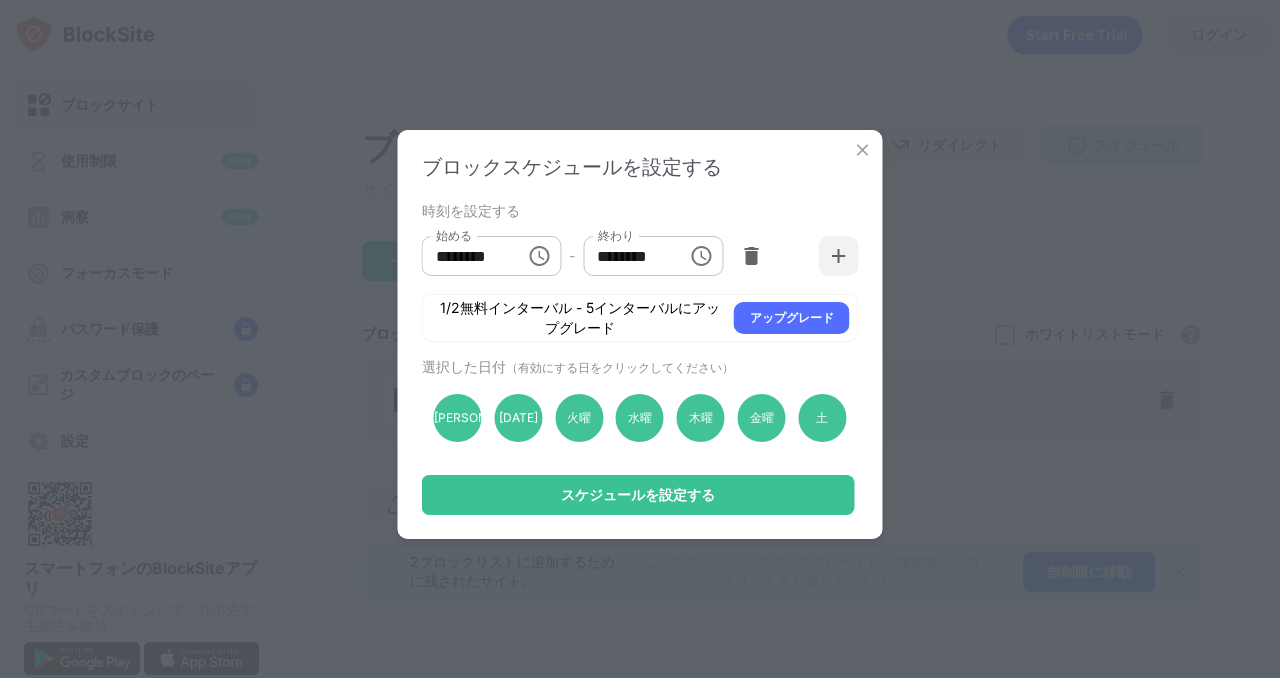 scroll, scrollTop: 43, scrollLeft: 0, axis: vertical 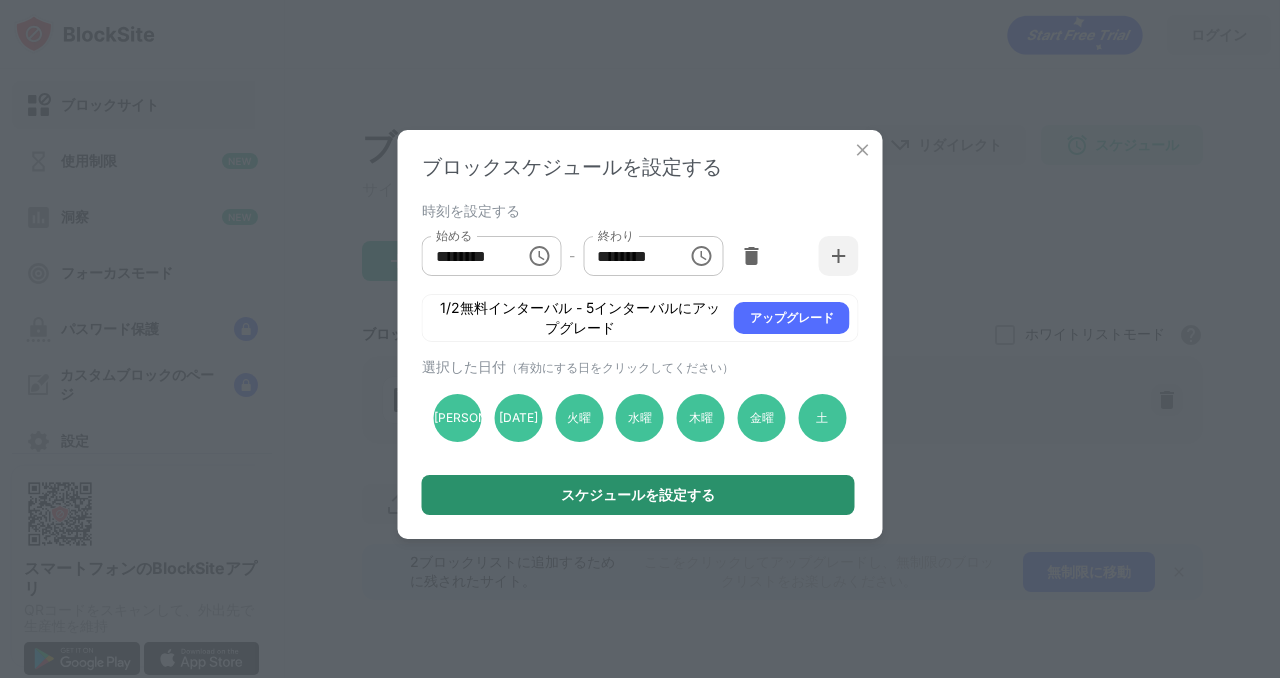 click on "スケジュールを設定する" at bounding box center (638, 494) 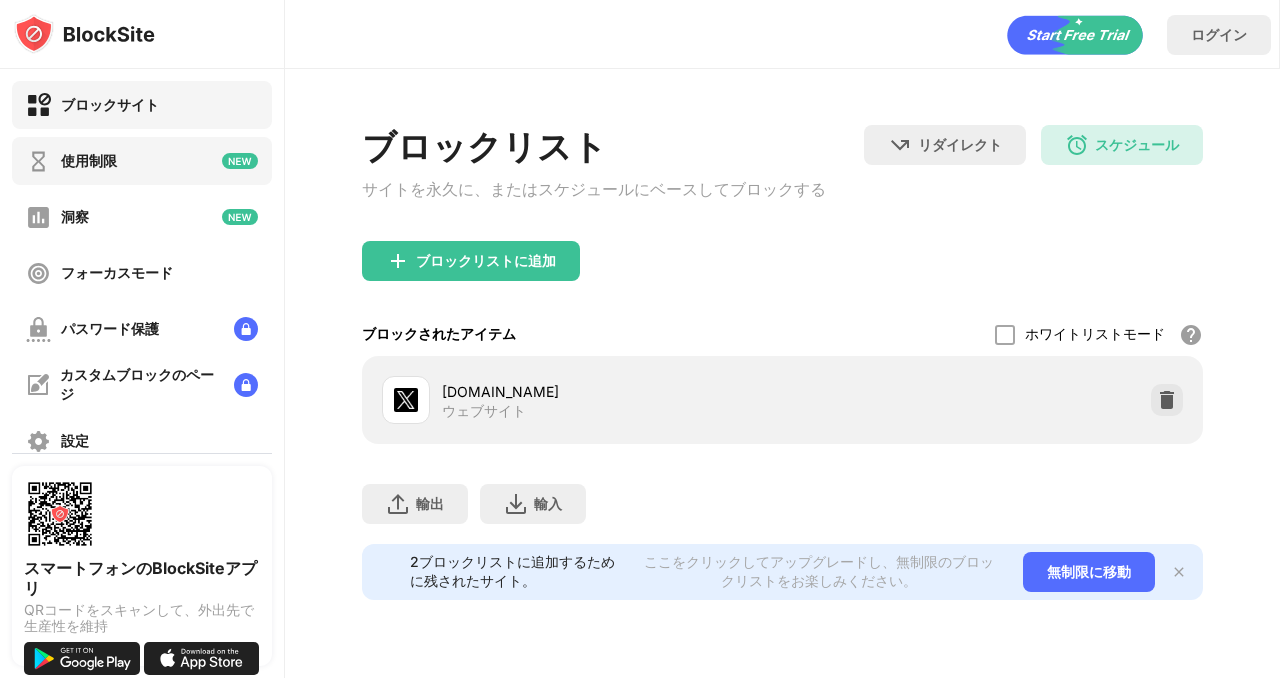 click on "使用制限" at bounding box center (142, 161) 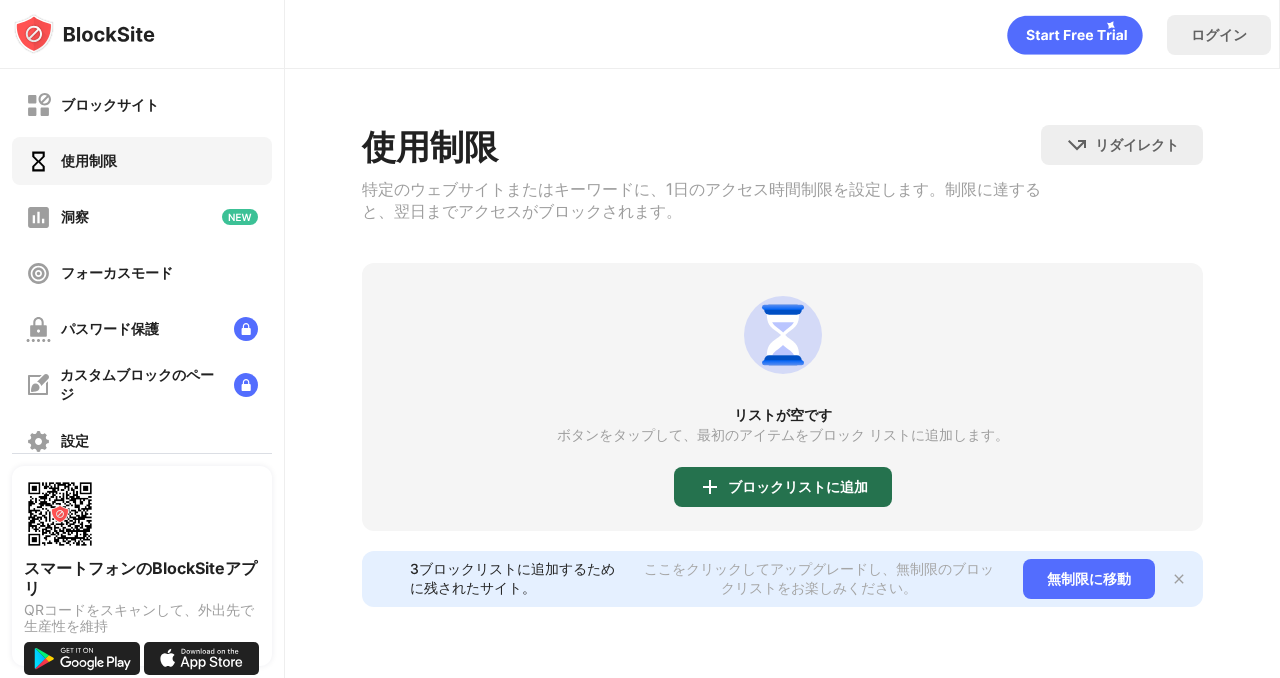 click on "ブロックリストに追加" at bounding box center (783, 487) 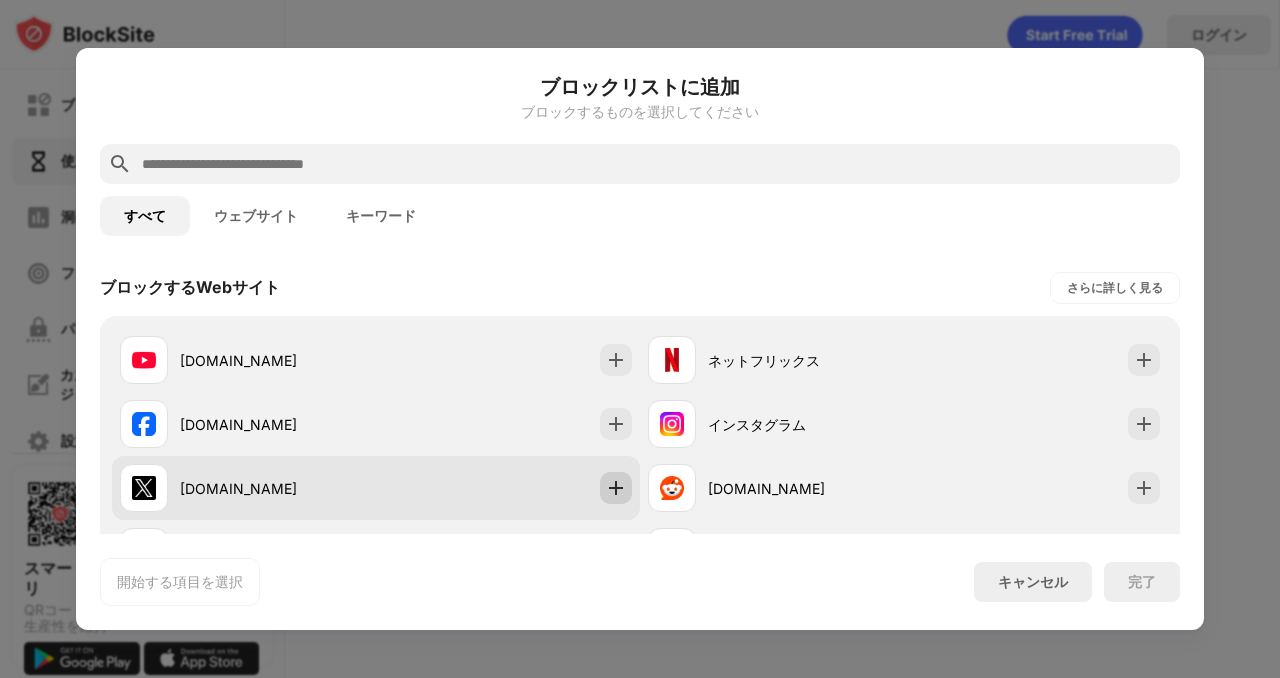 click at bounding box center [616, 488] 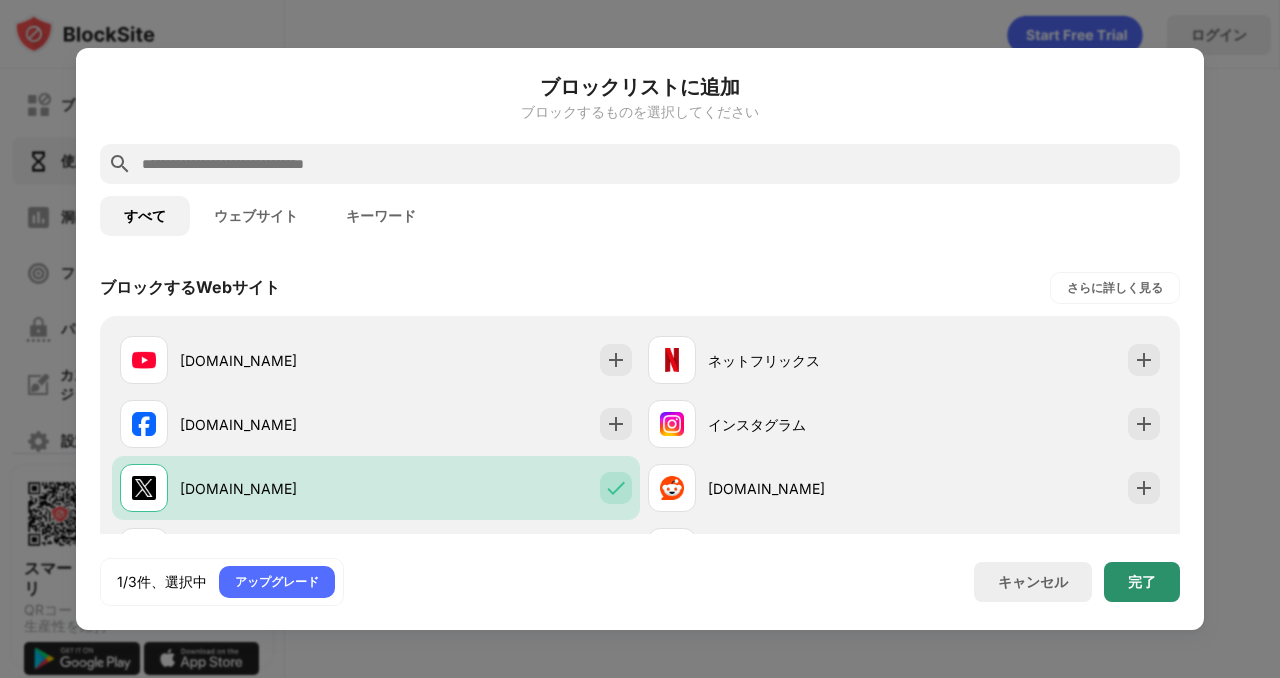 click on "完了" at bounding box center (1142, 582) 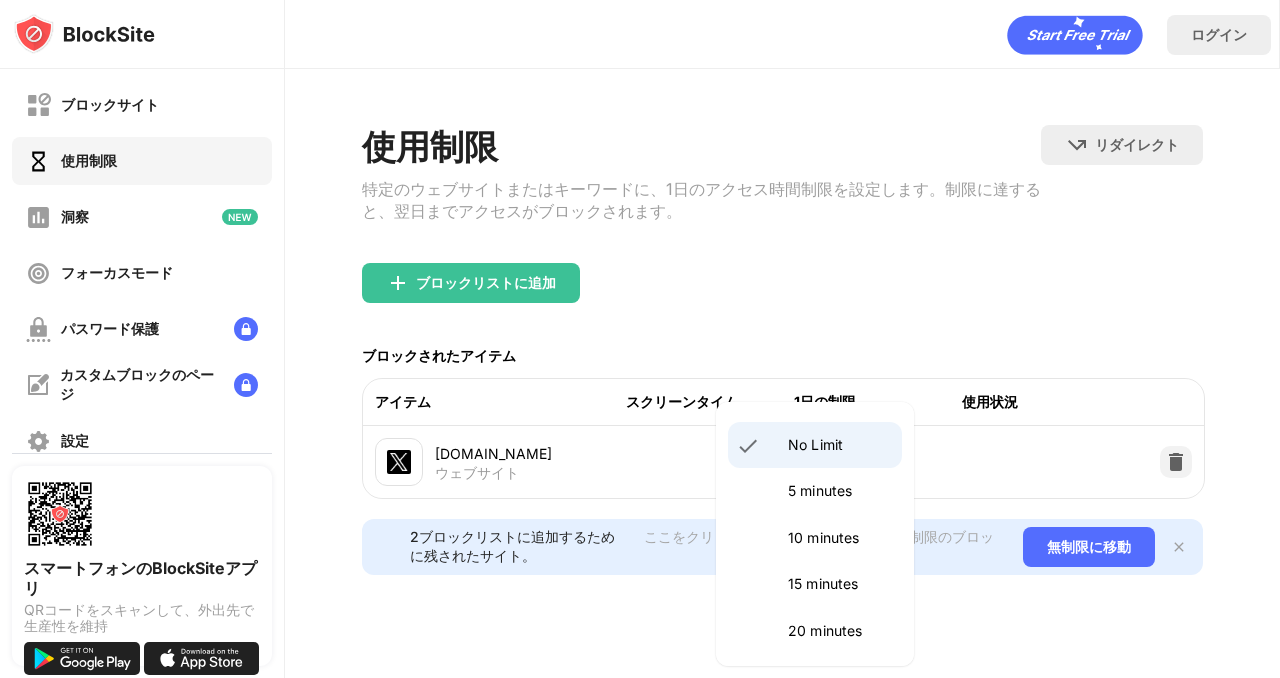 click on "ブロックサイト 使用制限 洞察 フォーカスモード パスワード保護 カスタムブロックのページ 設定 情報 ブロッキング 他のデバイスと同期する 無効になっています スマートフォンのBlockSiteアプリ QRコードをスキャンして、外出先で生産性を維持 ログイン 使用制限 特定のウェブサイトまたはキーワードに、1日のアクセス時間制限を設定します。制限に達すると、翌日までアクセスがブロックされます。 リダイレクト クリックしてリダイレクトのウェブサイトを設定する ブロックリストに追加 ブロックされたアイテム アイテム スクリーンタイム 1日の制限 使用状況 [DOMAIN_NAME] ウェブサイト 制限なし ******** ​ 2ブロックリストに追加するために残されたサイト。 ここをクリックしてアップグレードし、無制限のブロックリストをお楽しみください。 無制限に移動" at bounding box center (640, 339) 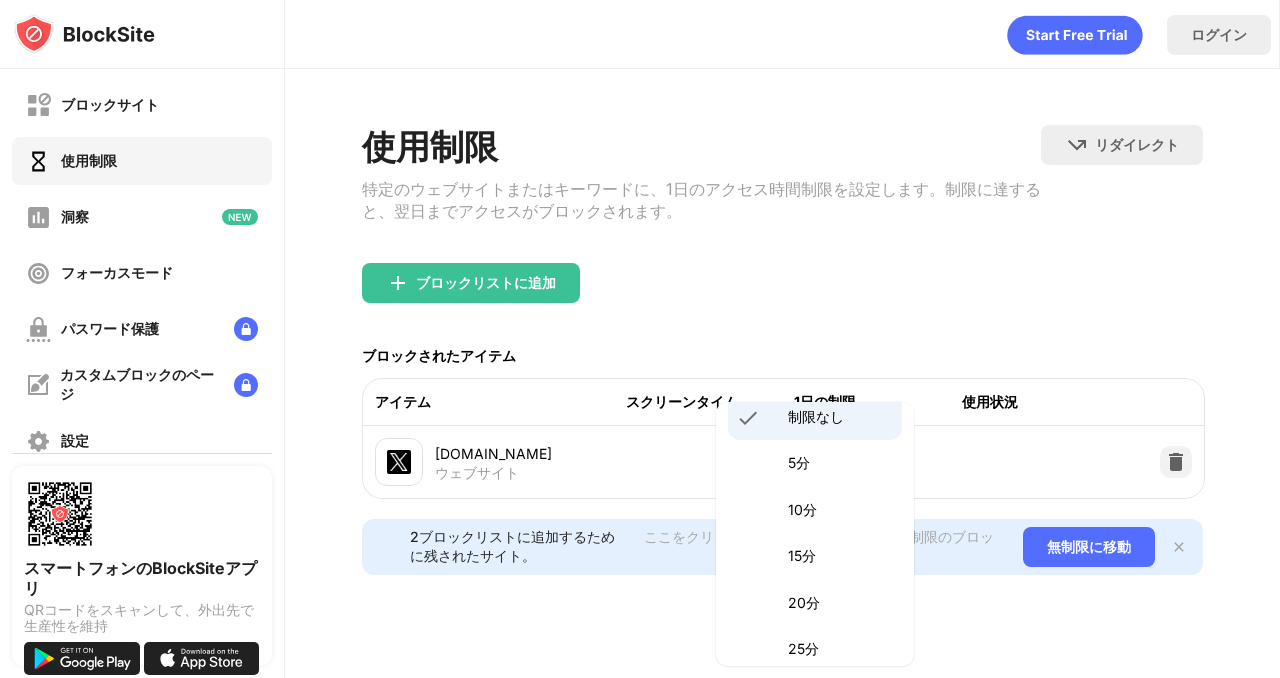 scroll, scrollTop: 24, scrollLeft: 0, axis: vertical 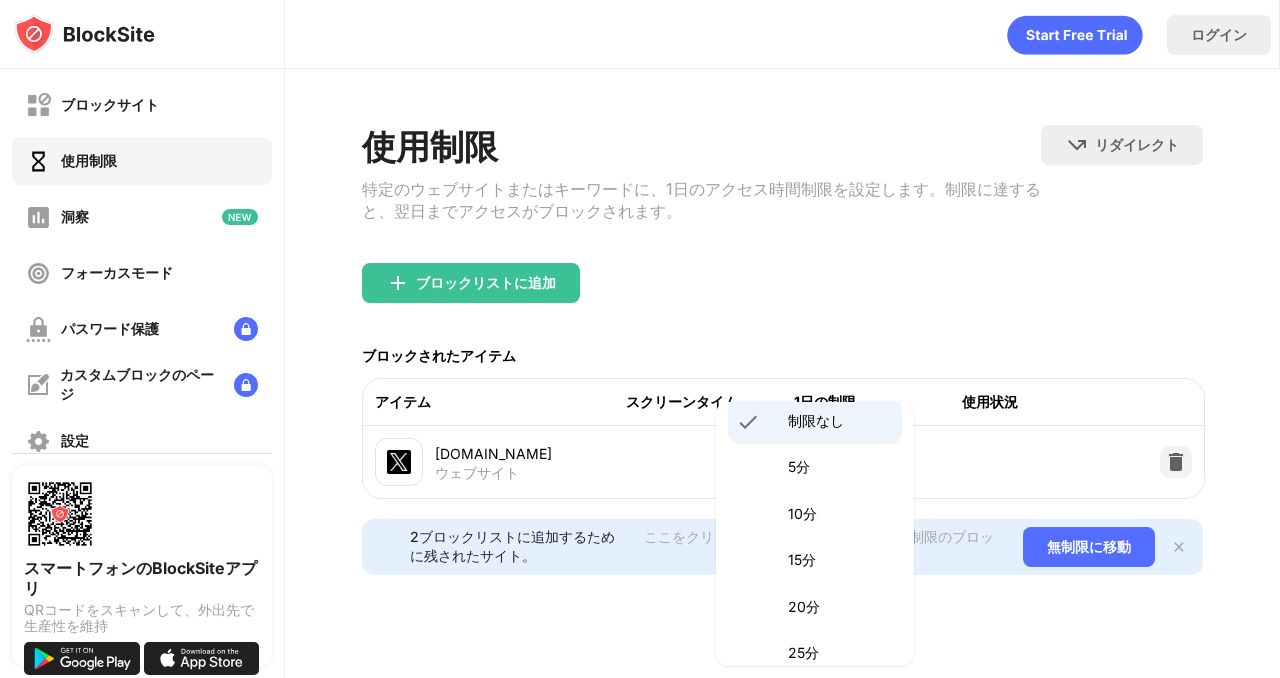 click on "10分" at bounding box center [839, 514] 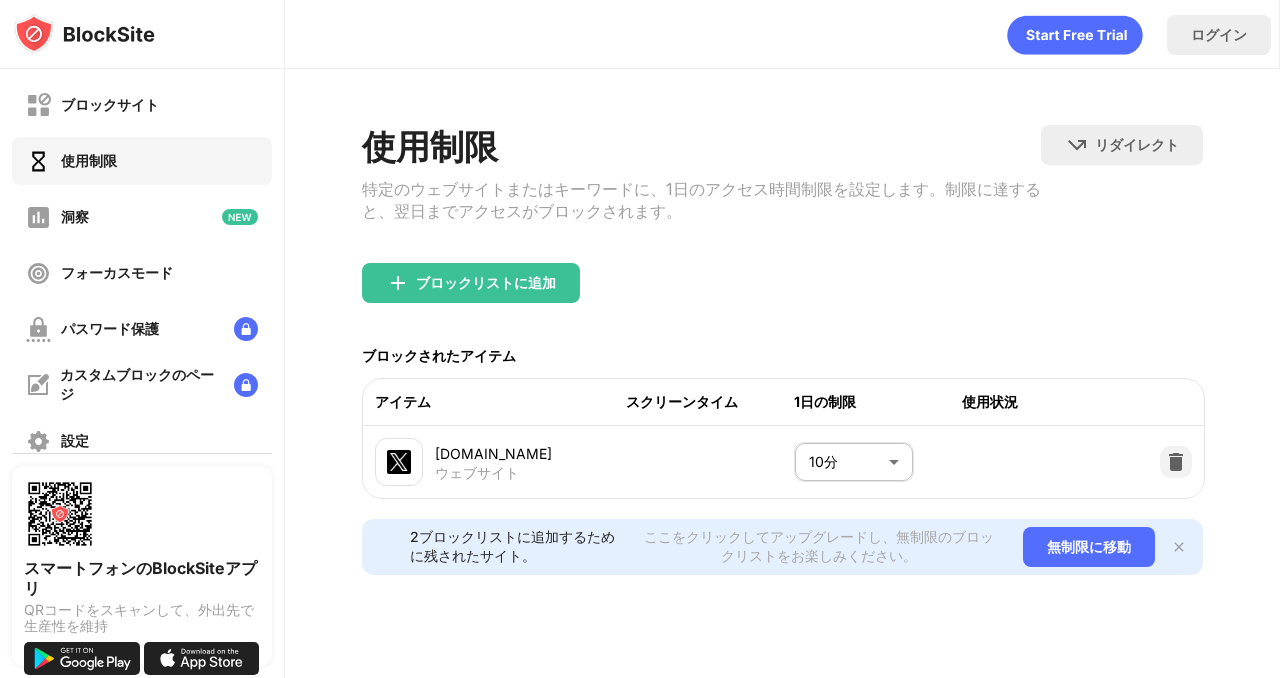 click at bounding box center (1179, 547) 